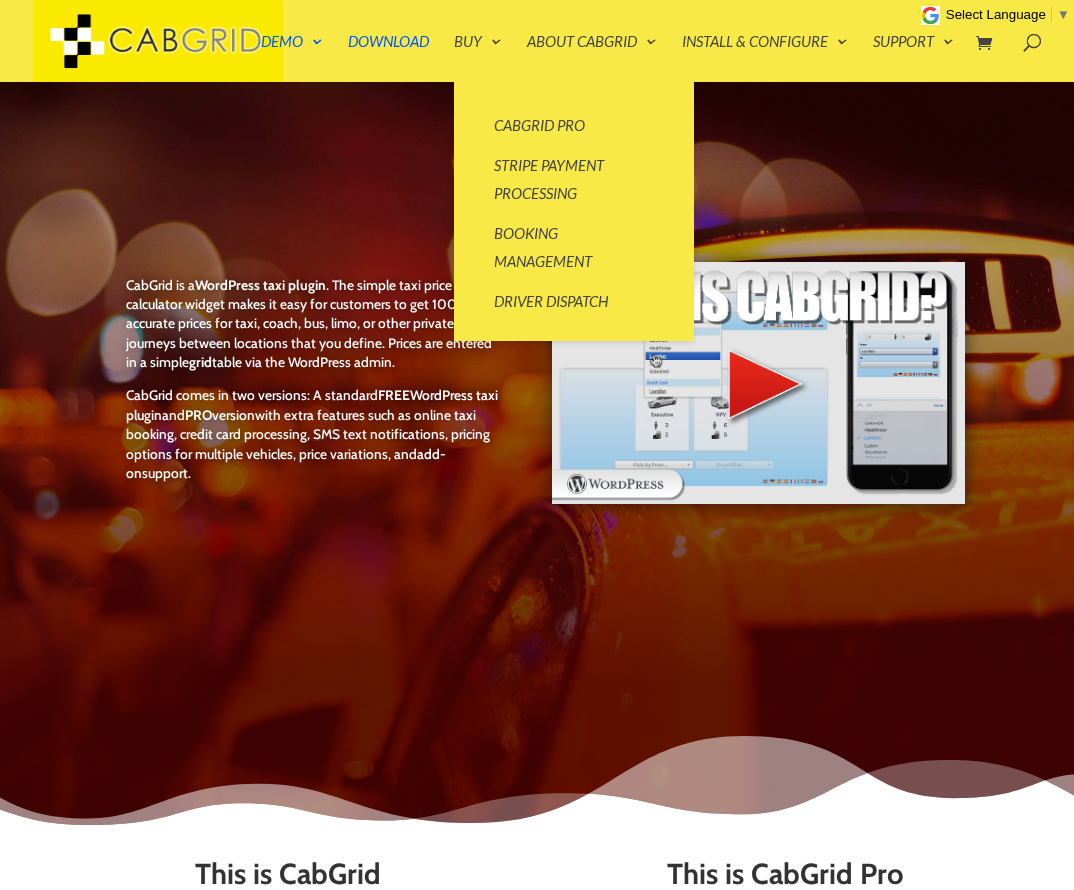 scroll, scrollTop: 0, scrollLeft: 0, axis: both 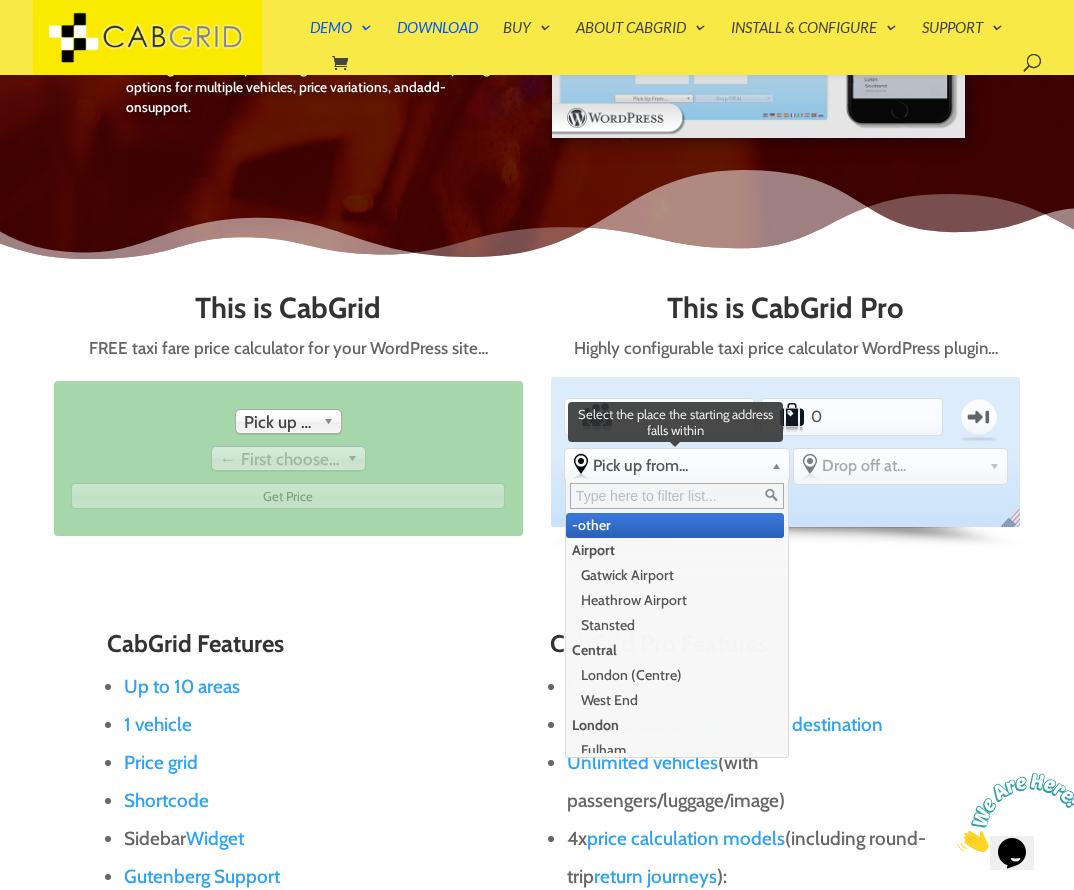 click on "Pick up from..." at bounding box center (678, 465) 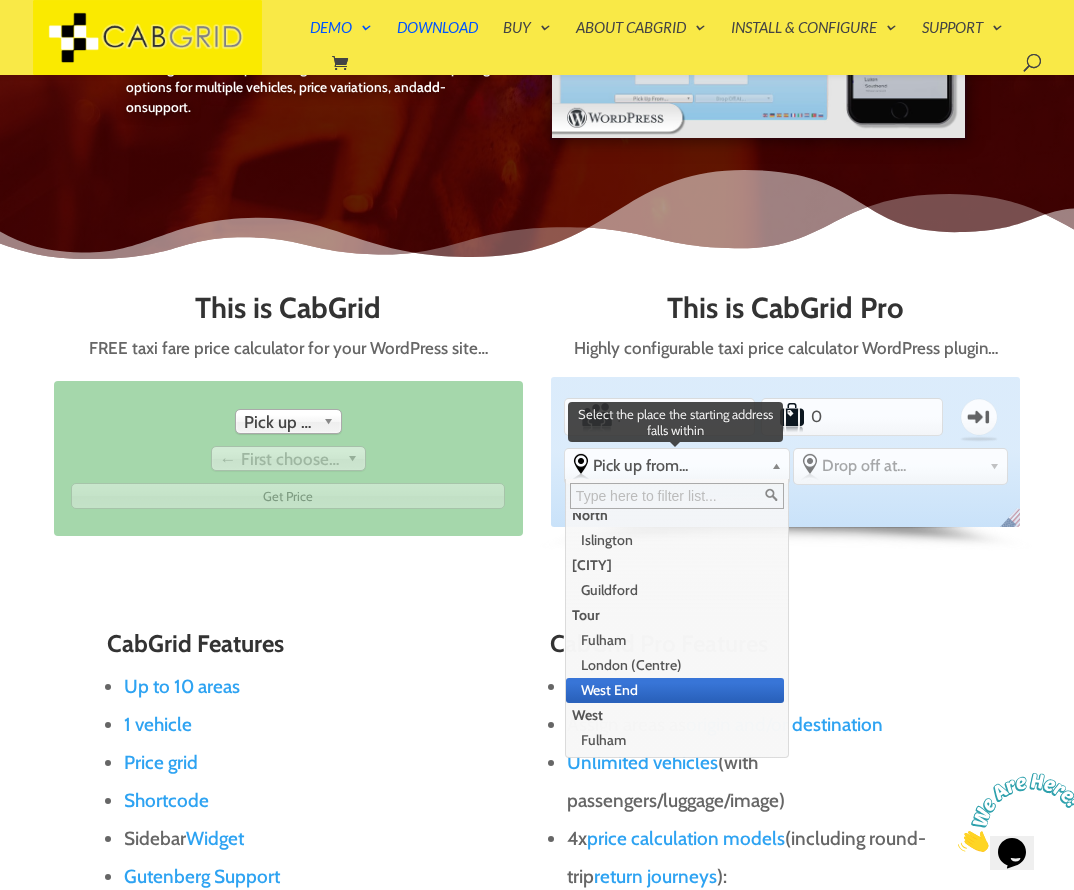 scroll, scrollTop: 0, scrollLeft: 0, axis: both 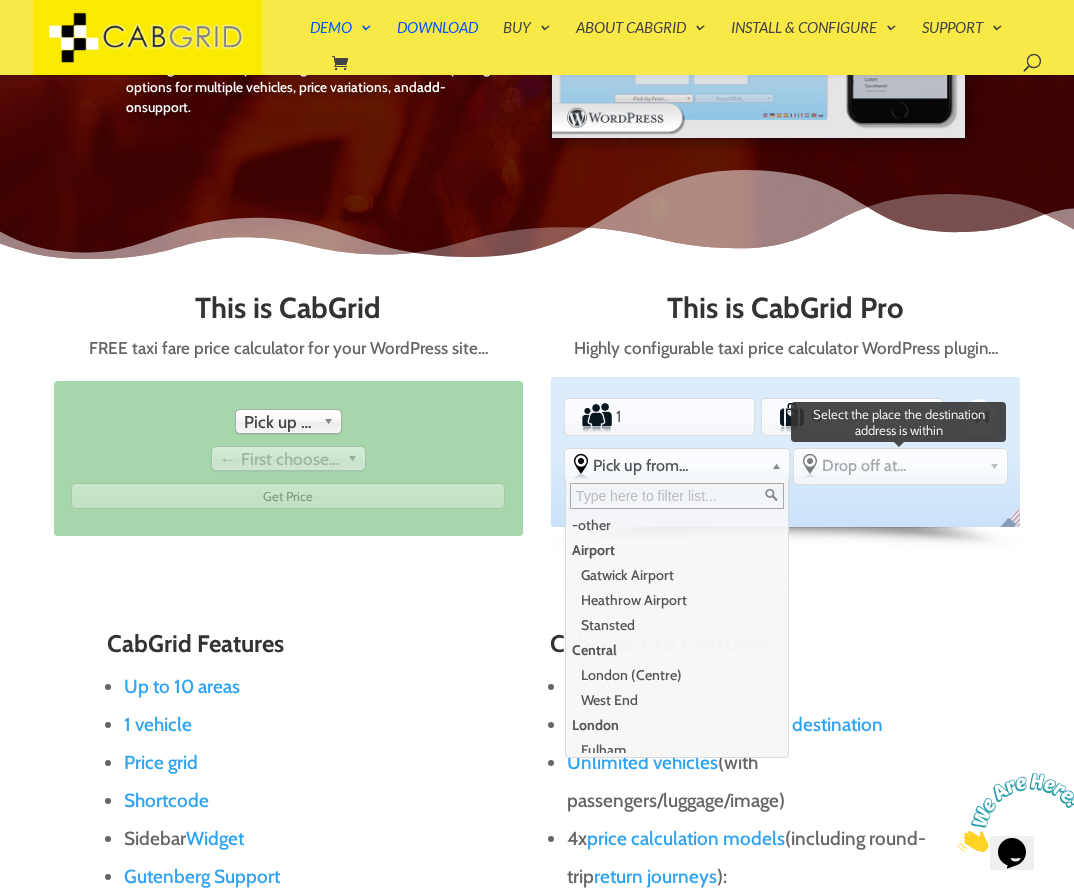 click on "Drop off at..." at bounding box center [901, 465] 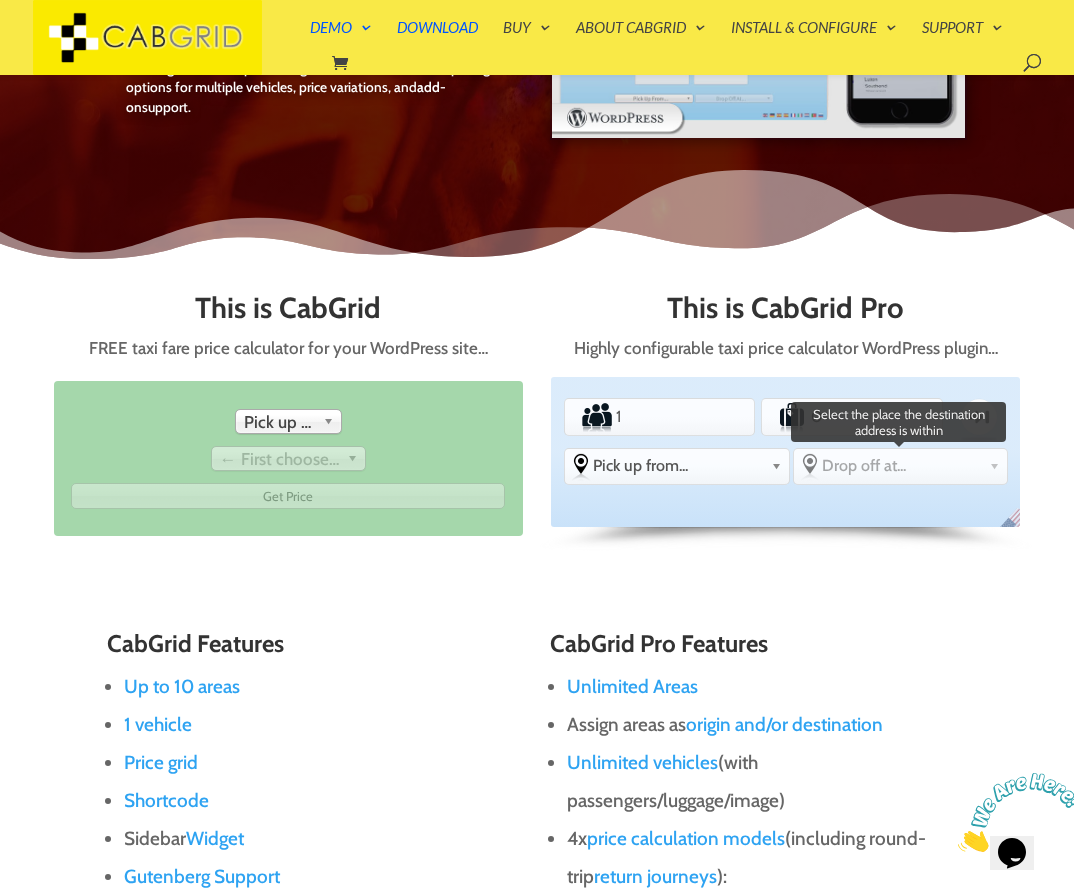 click on "Drop off at..." at bounding box center [901, 465] 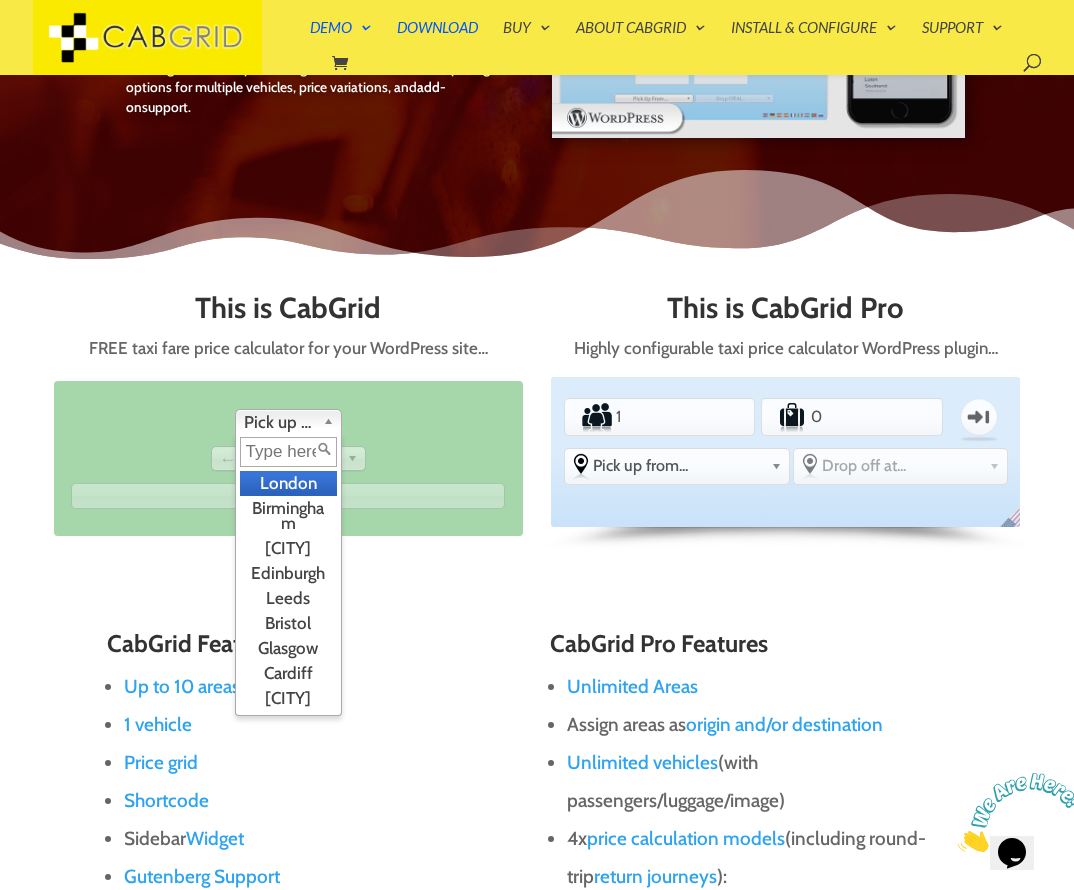 click on "Pick up from" at bounding box center [279, 422] 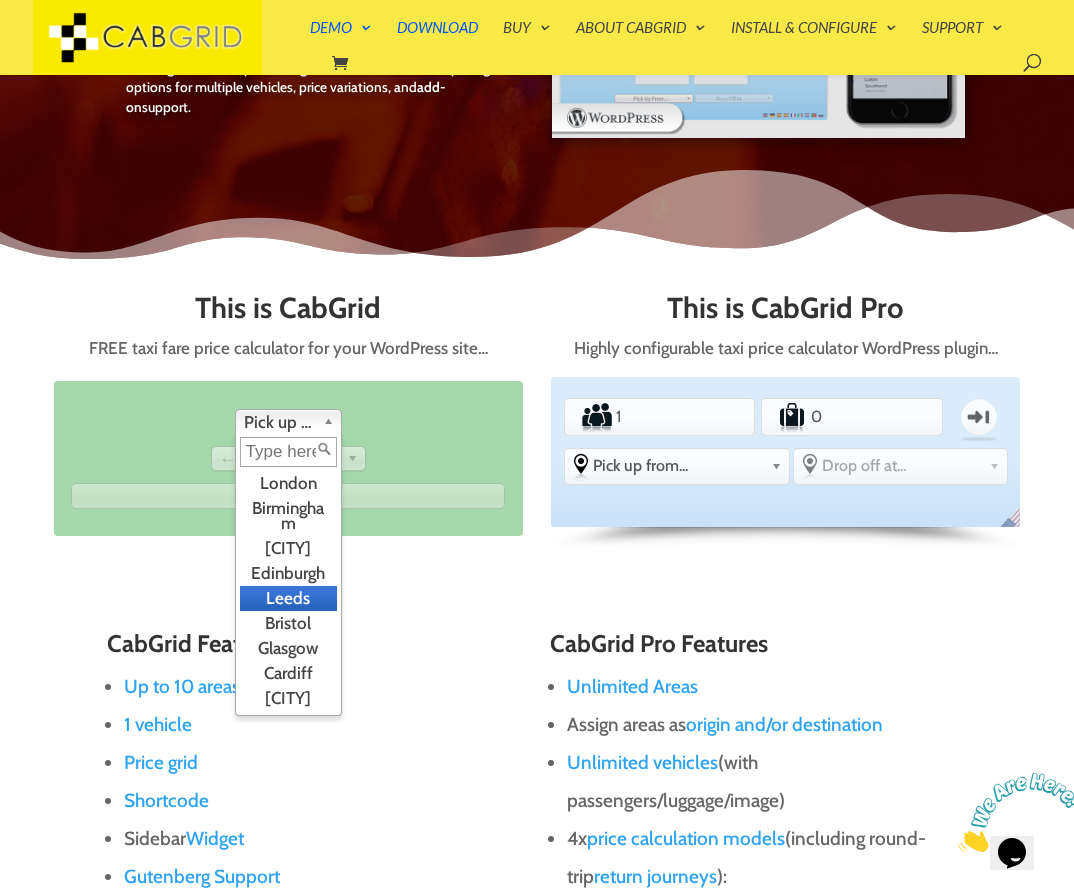 scroll, scrollTop: 70, scrollLeft: 0, axis: vertical 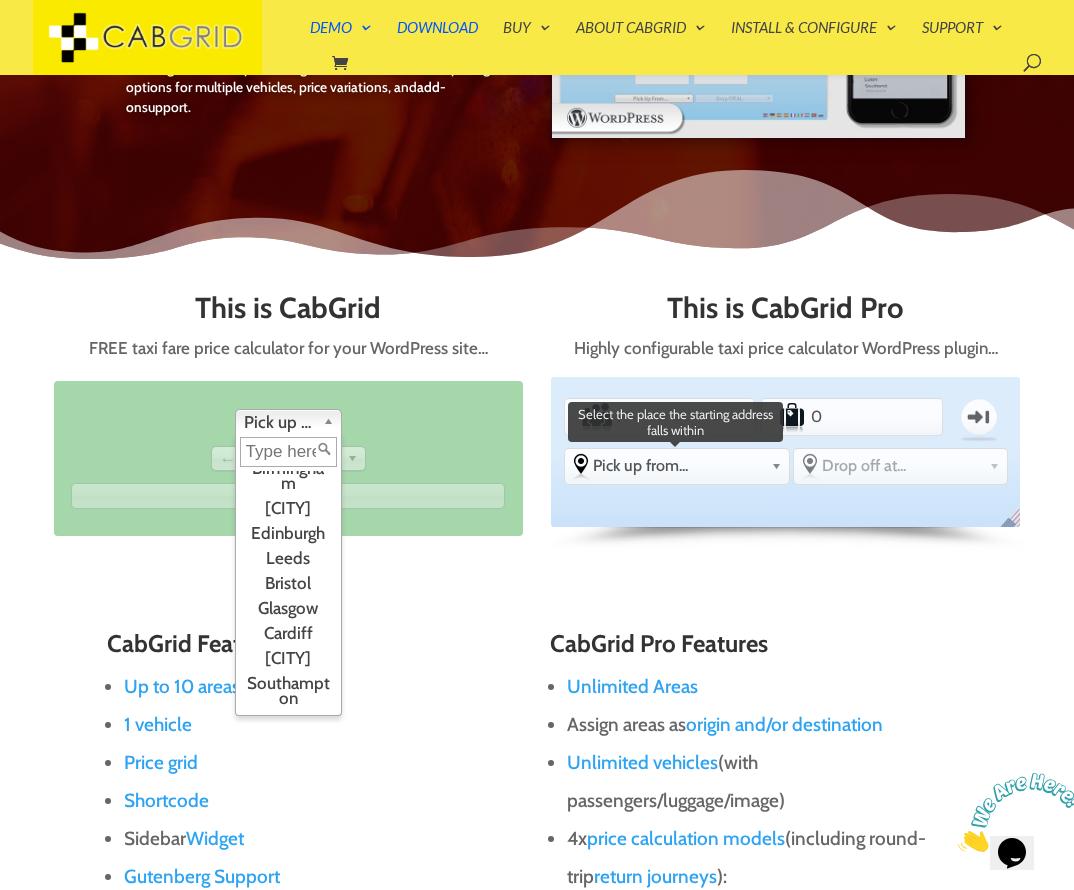 click on "Pick up from..." at bounding box center [678, 465] 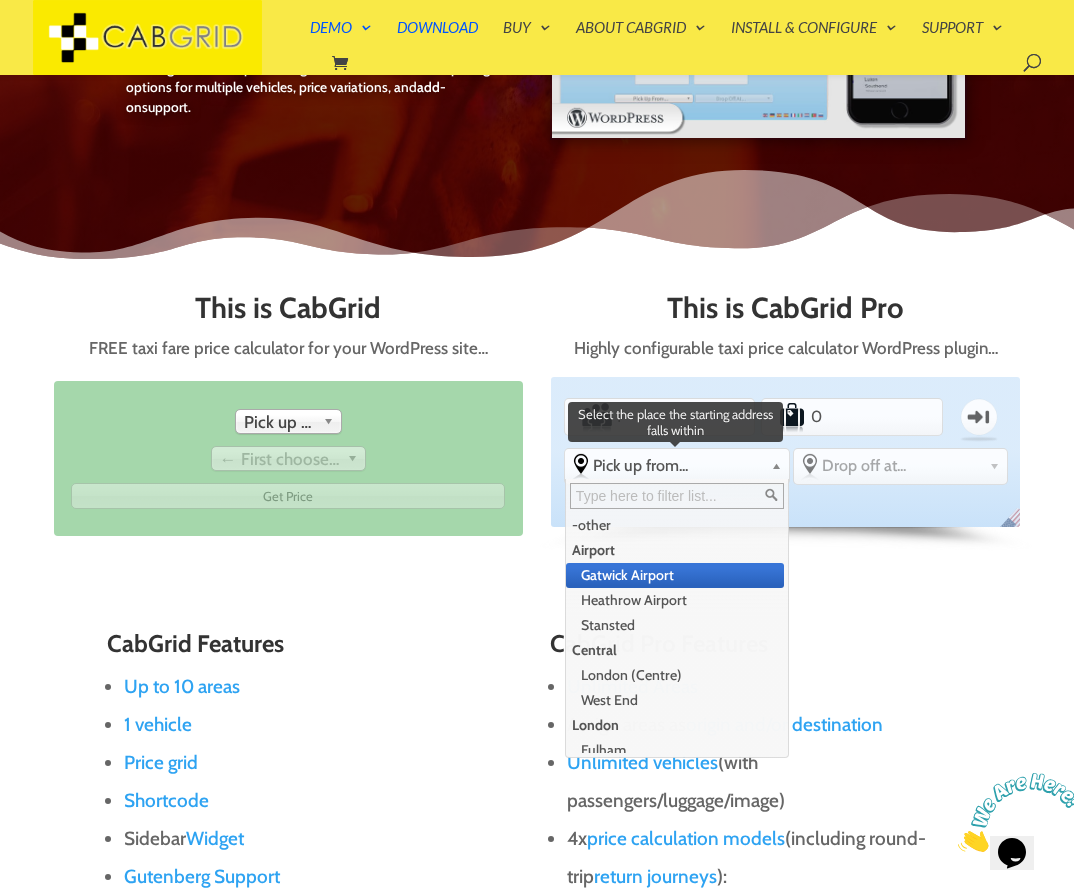 click on "Gatwick Airport" at bounding box center (675, 575) 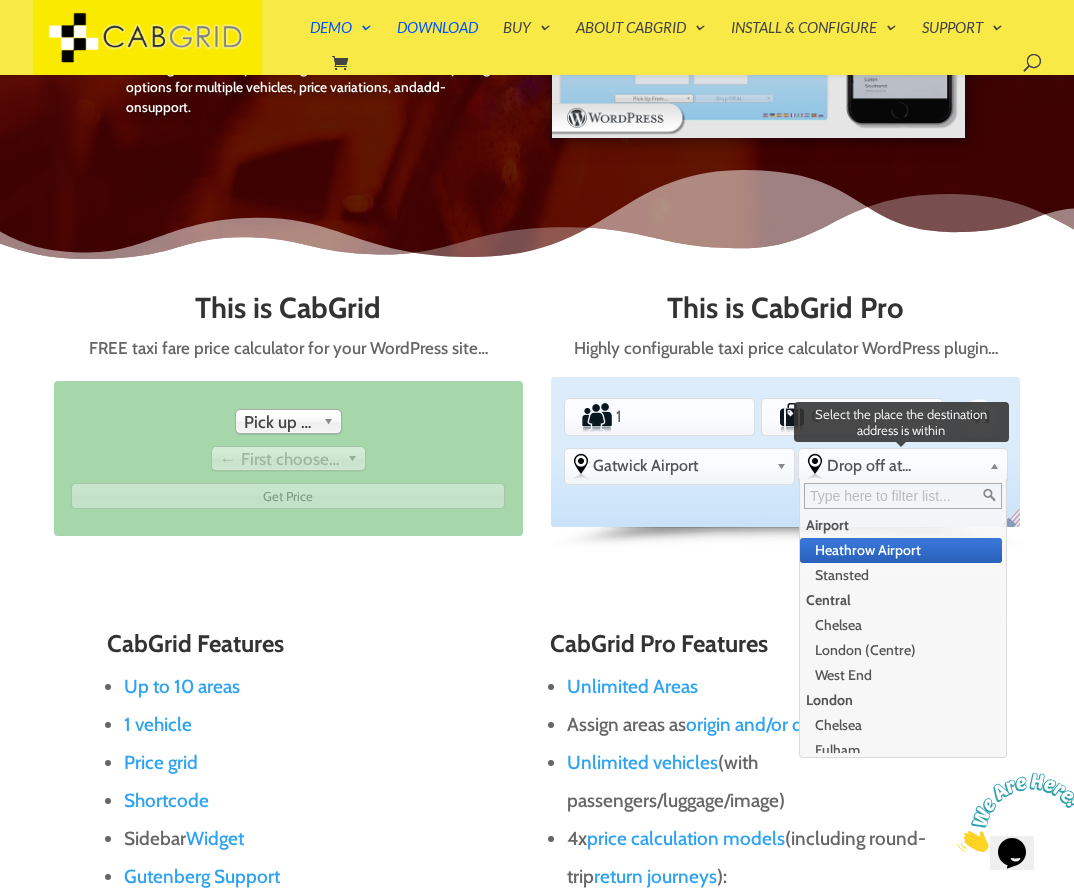 click on "Drop off at..." at bounding box center [904, 465] 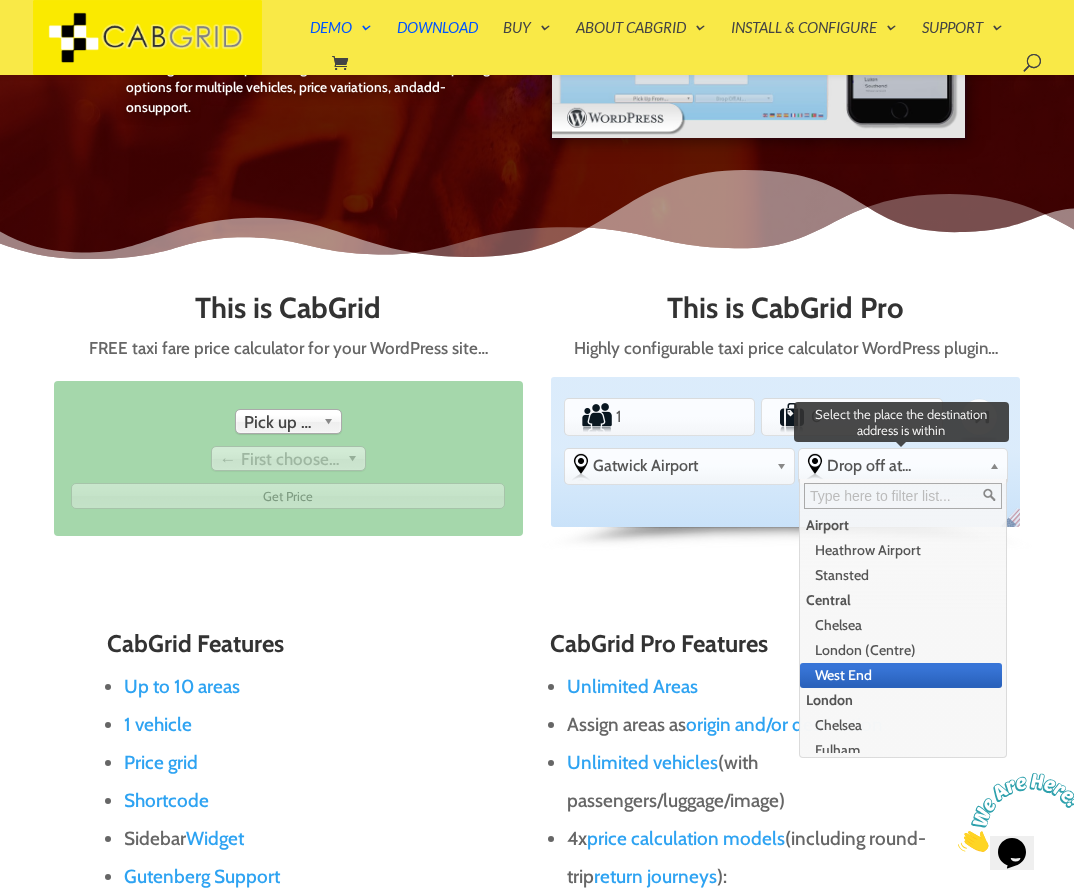 click on "West End" at bounding box center [901, 675] 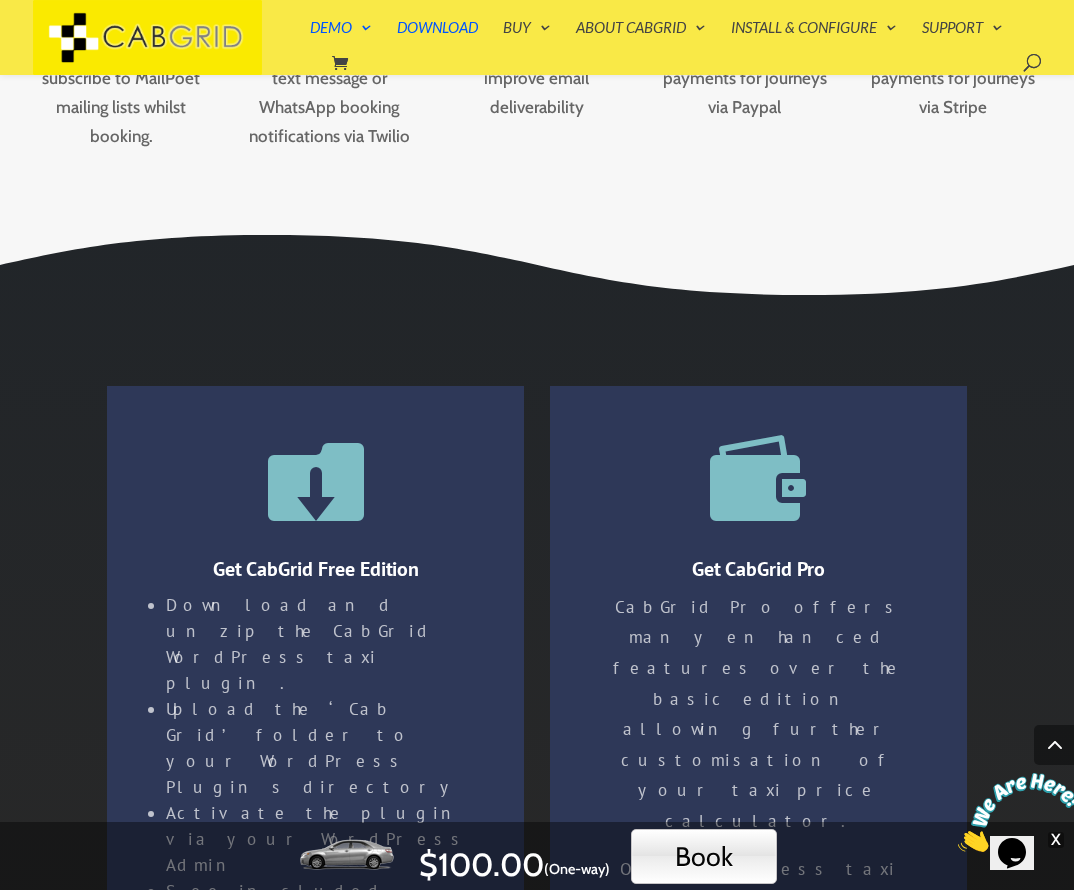 scroll, scrollTop: 3584, scrollLeft: 0, axis: vertical 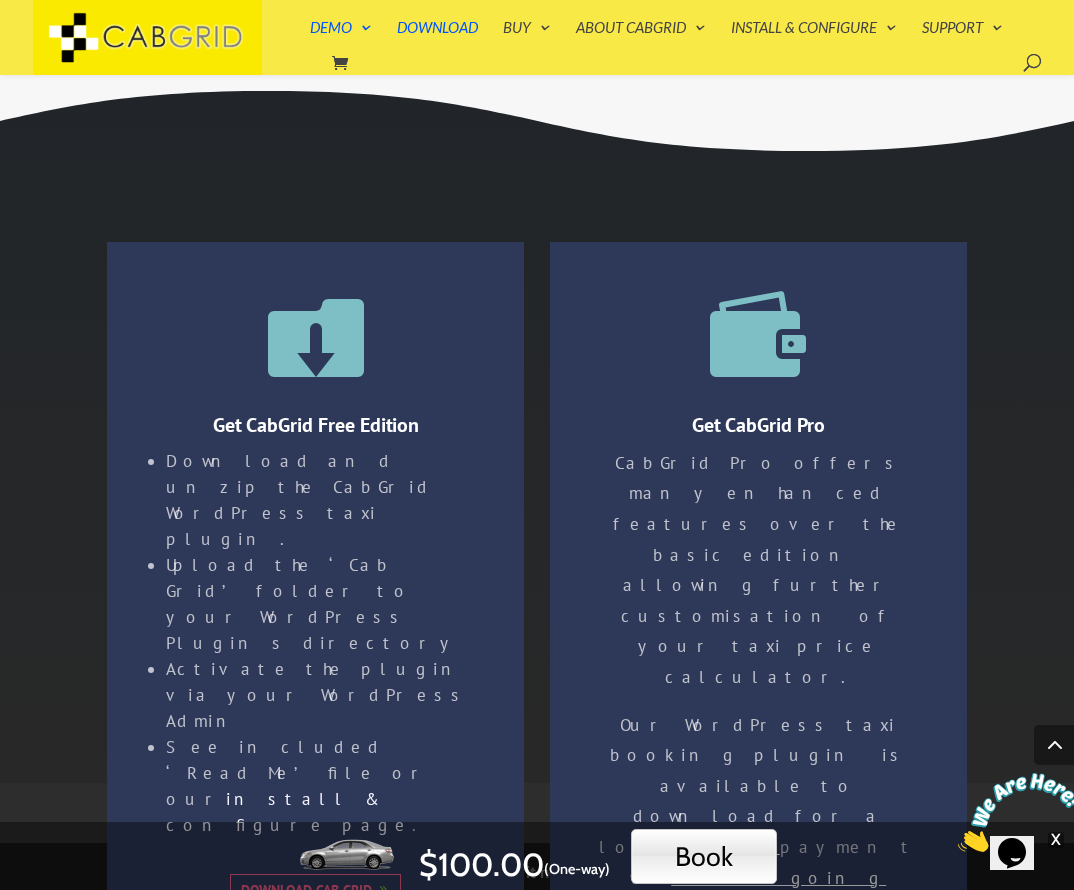 click on "Buy & Download Cab Grid Pro" at bounding box center [758, 1001] 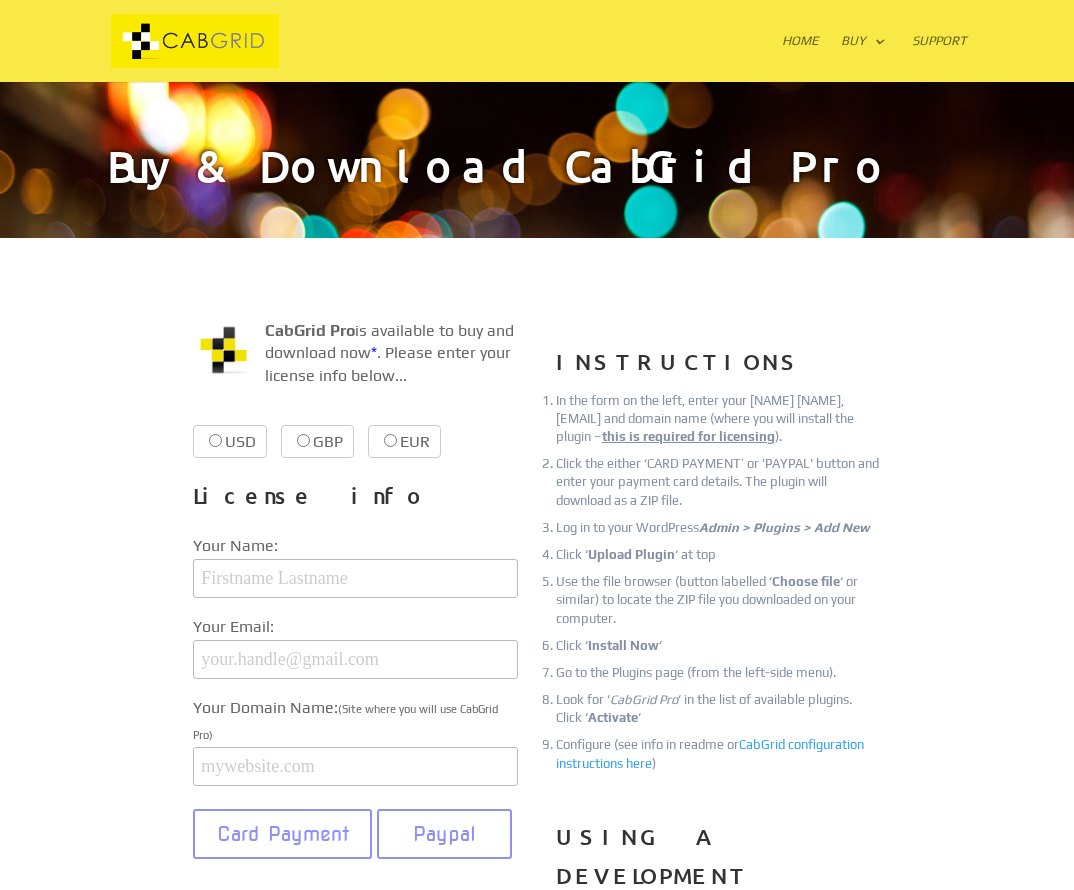 scroll, scrollTop: 0, scrollLeft: 0, axis: both 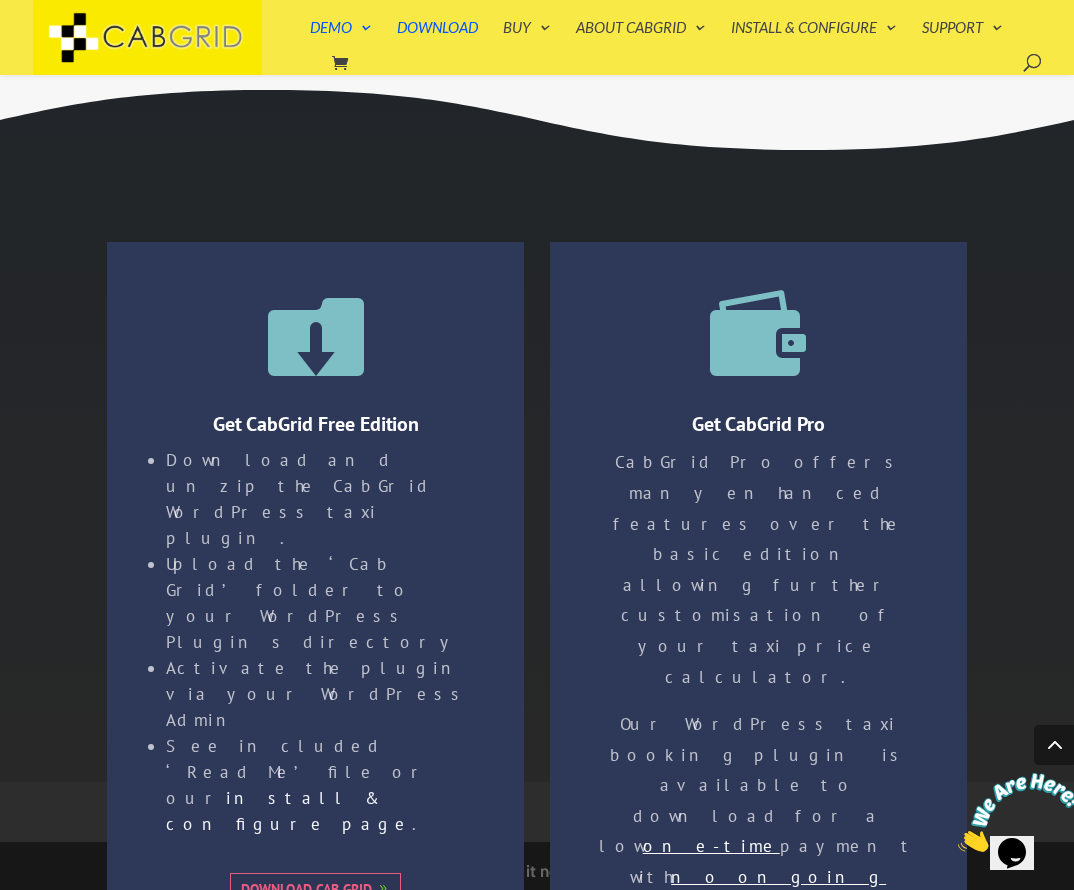 click on "Download Cab Grid" at bounding box center (315, 890) 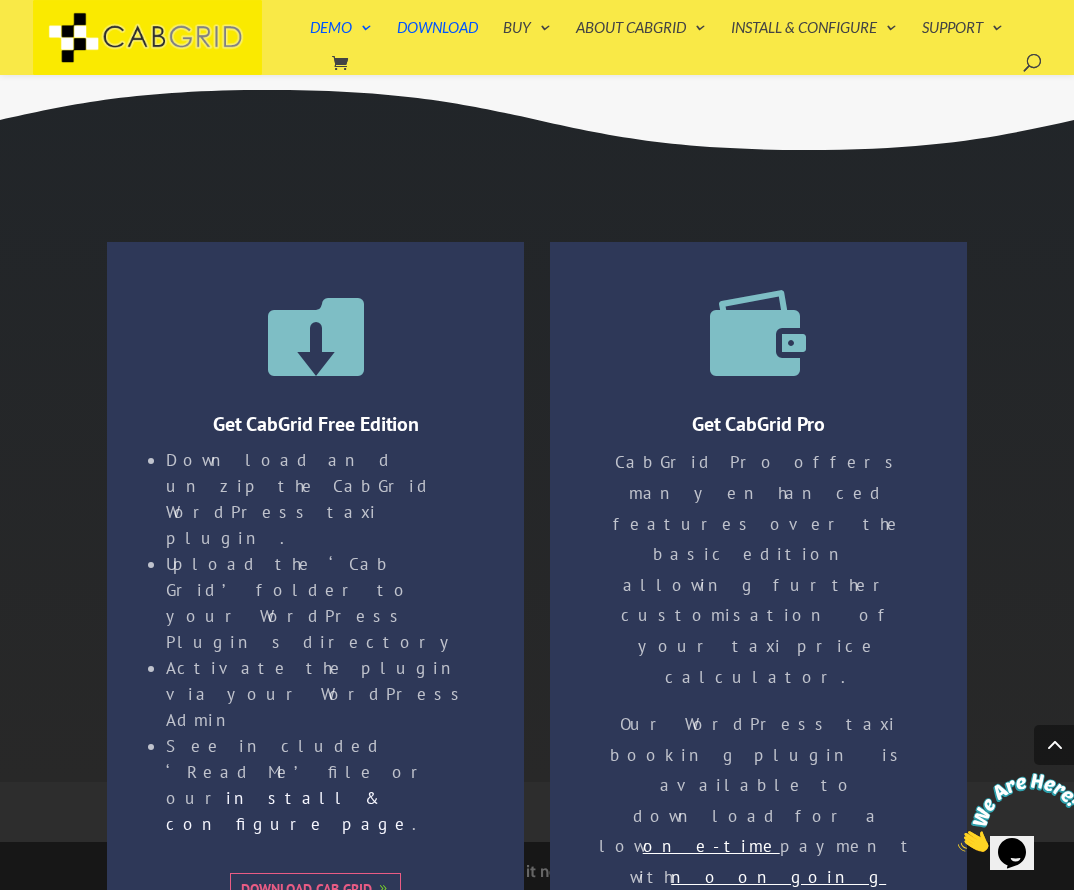 click on "Download and unzip the CabGrid WordPress taxi plugin." at bounding box center [324, 499] 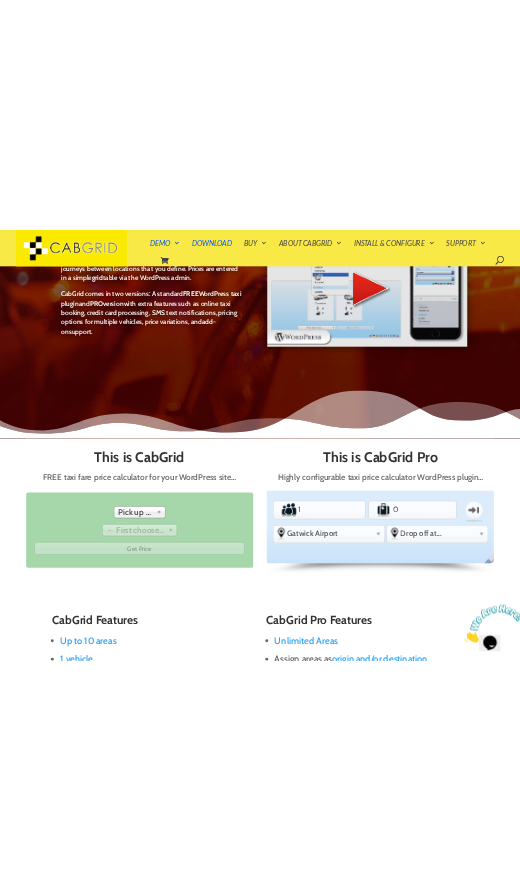 scroll, scrollTop: 400, scrollLeft: 0, axis: vertical 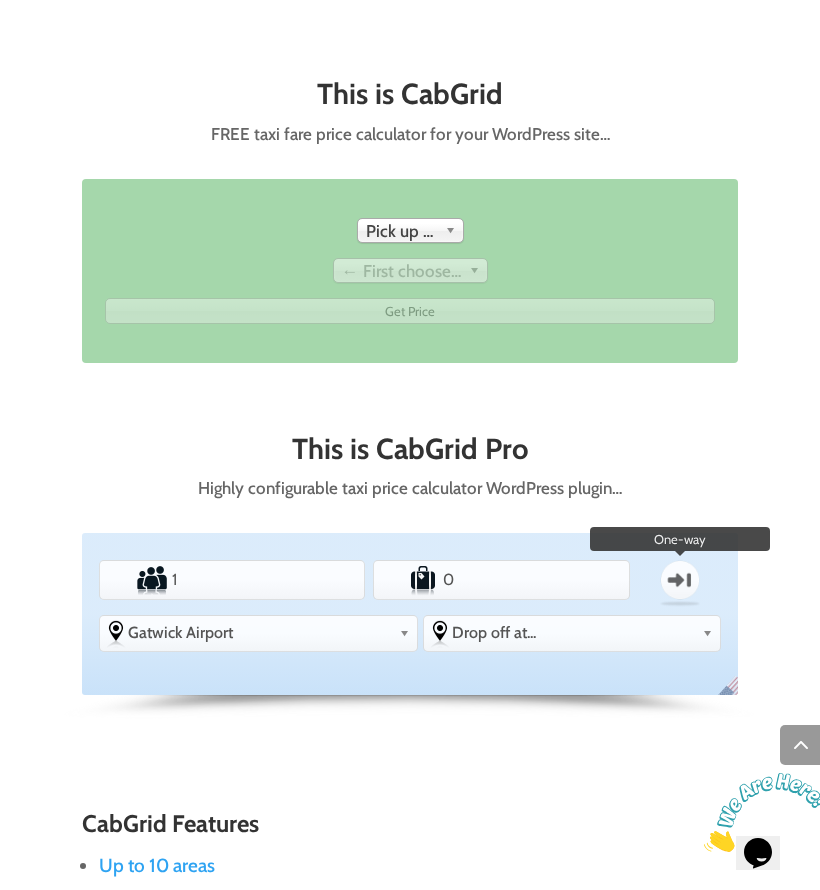 click on "One-way" at bounding box center (679, 580) 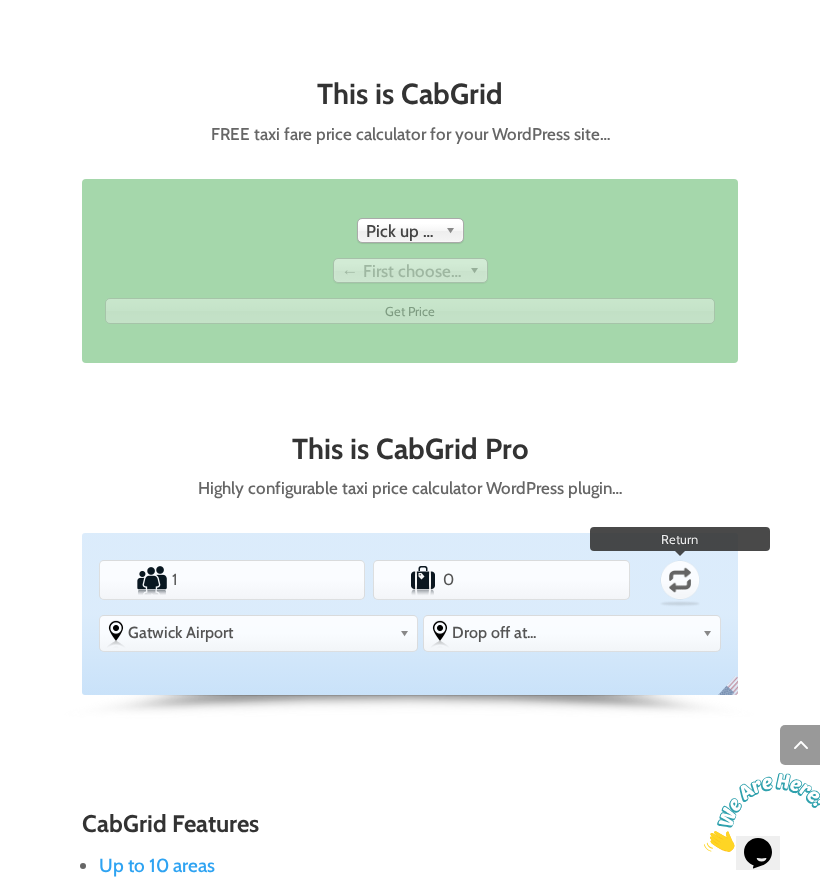 click on "Return" at bounding box center [679, 580] 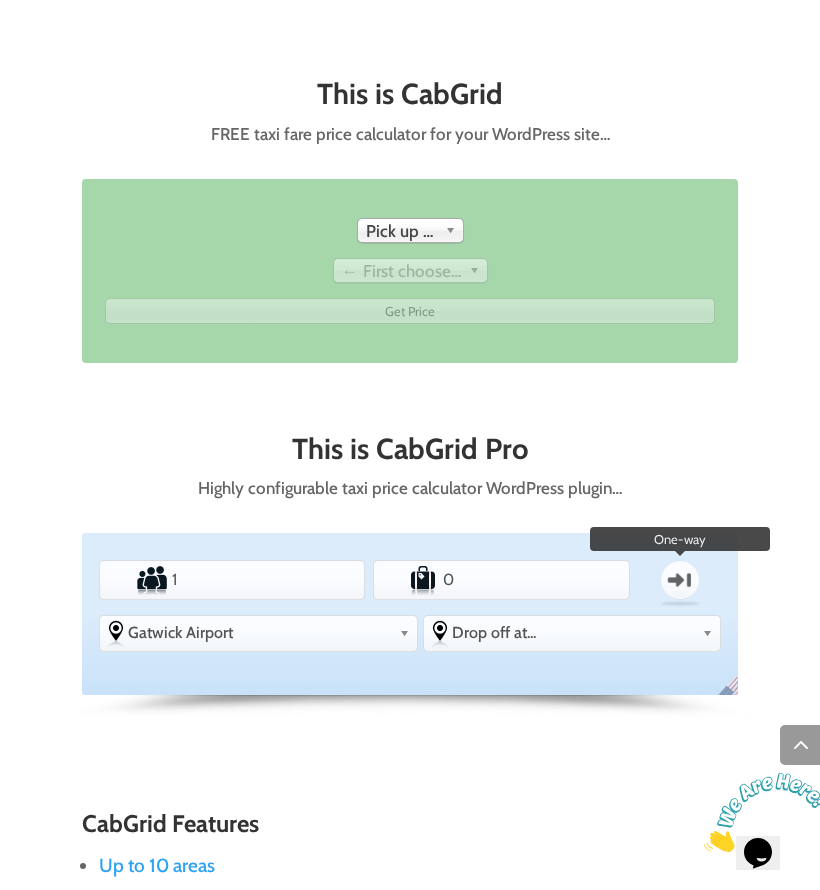 click on "One-way" at bounding box center [679, 580] 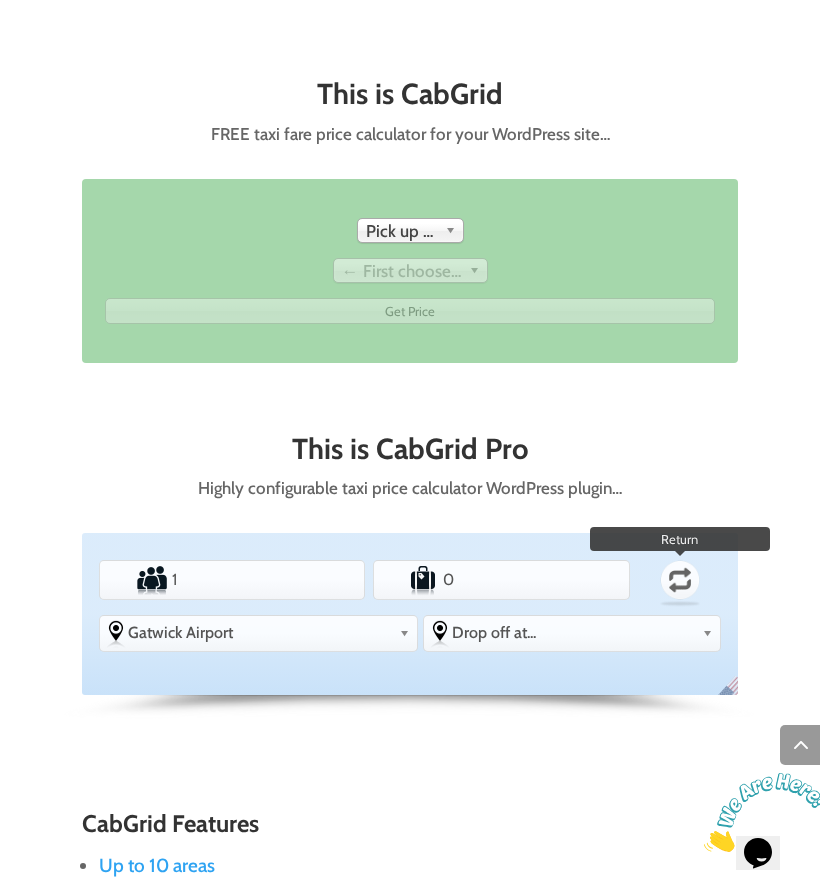 click on "Return" at bounding box center (679, 580) 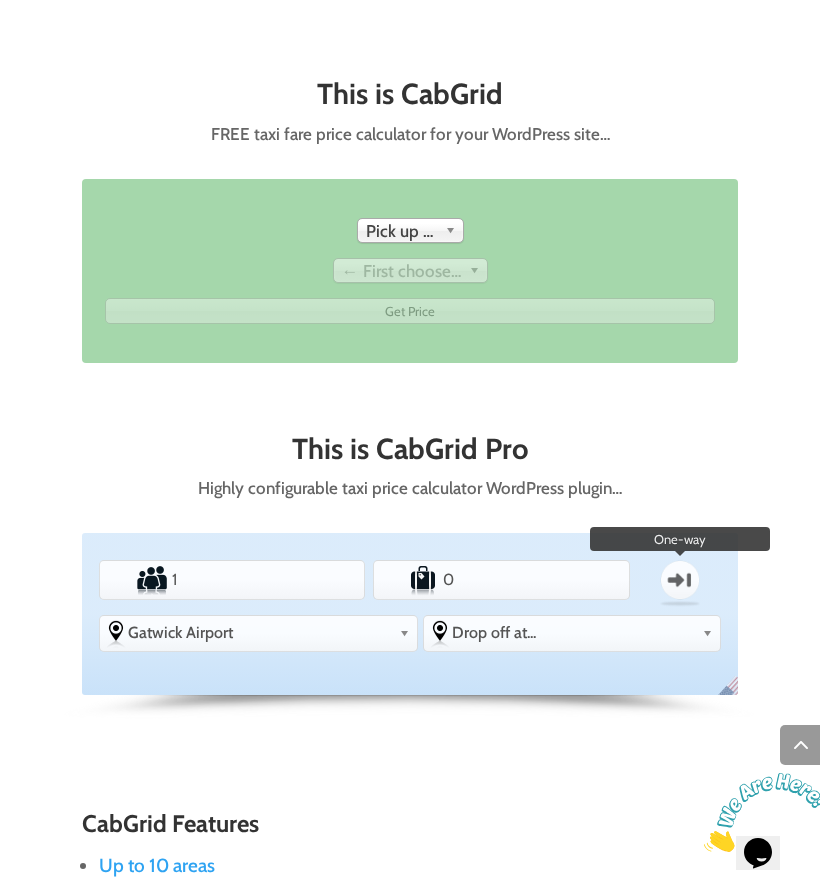 click on "One-way" at bounding box center [679, 580] 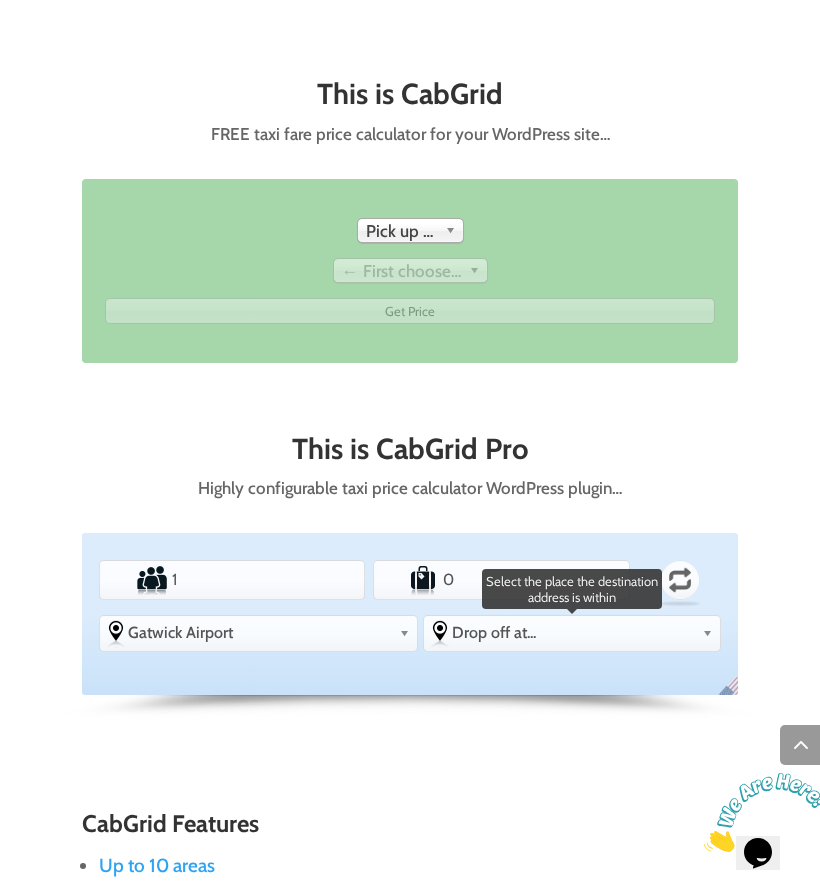 click on "Drop off at..." at bounding box center (573, 632) 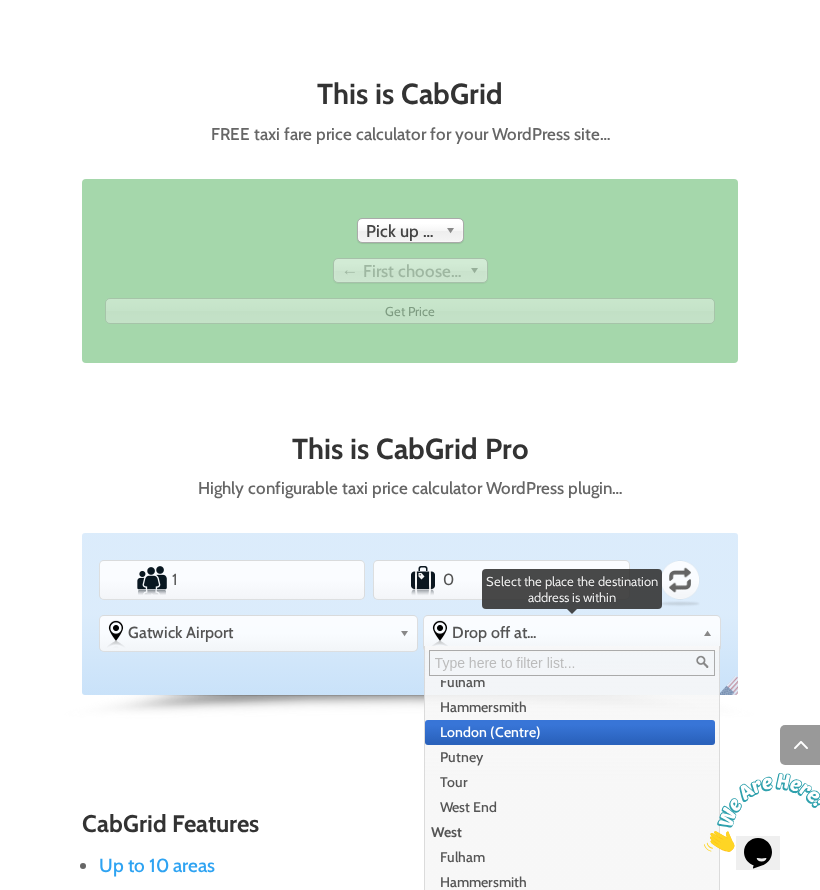 scroll, scrollTop: 550, scrollLeft: 0, axis: vertical 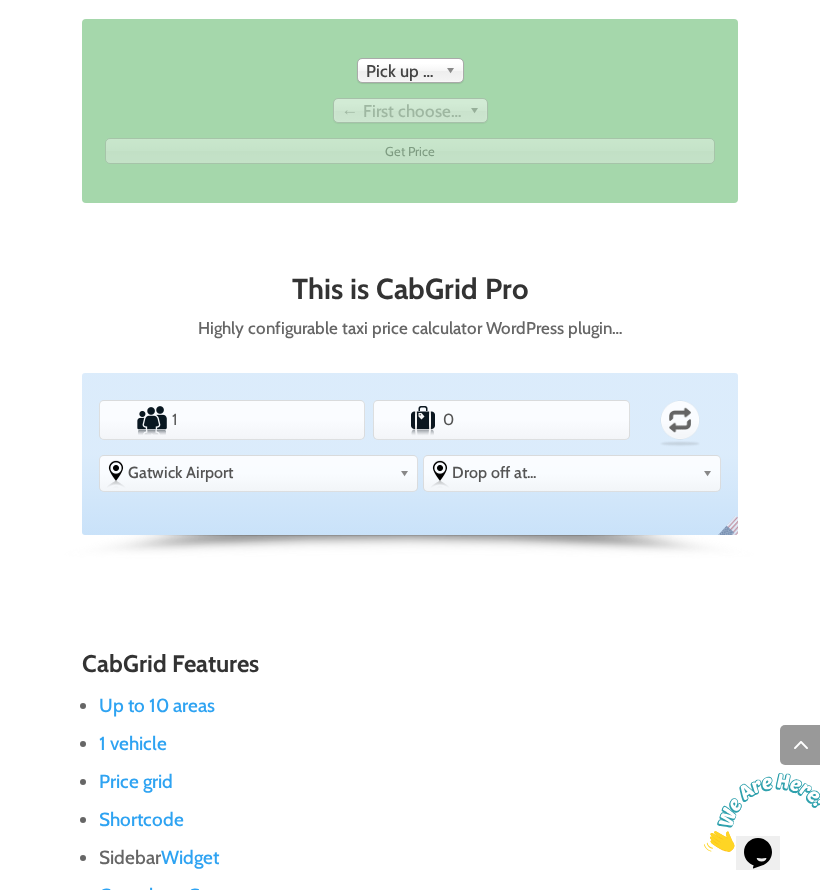 click on "CabGrid Features" at bounding box center [410, 669] 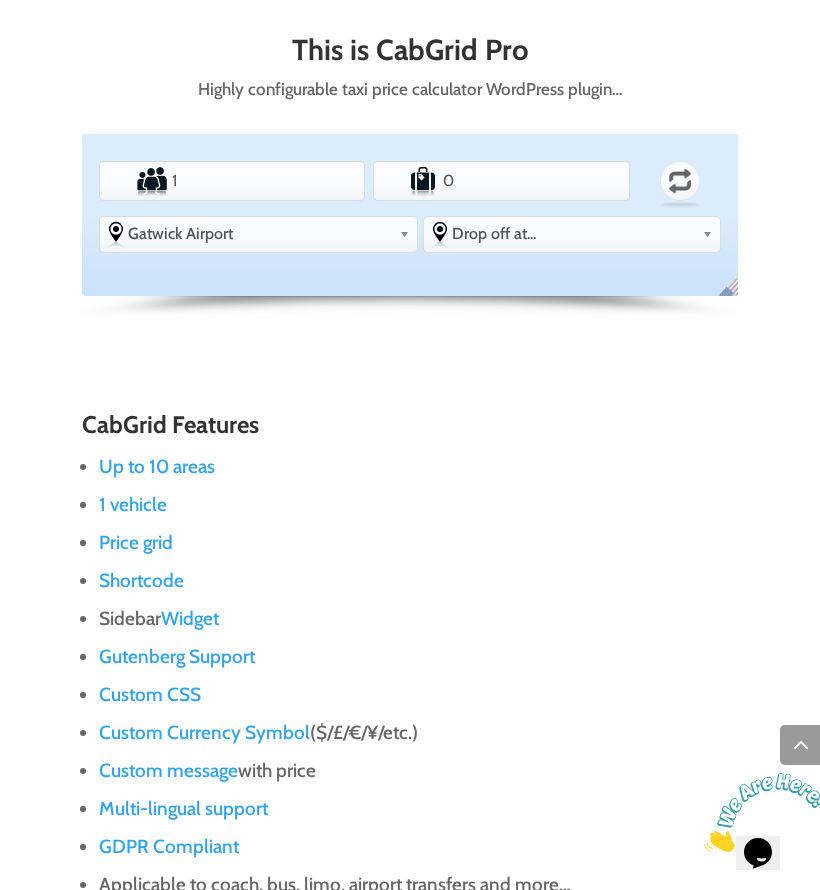 scroll, scrollTop: 1754, scrollLeft: 0, axis: vertical 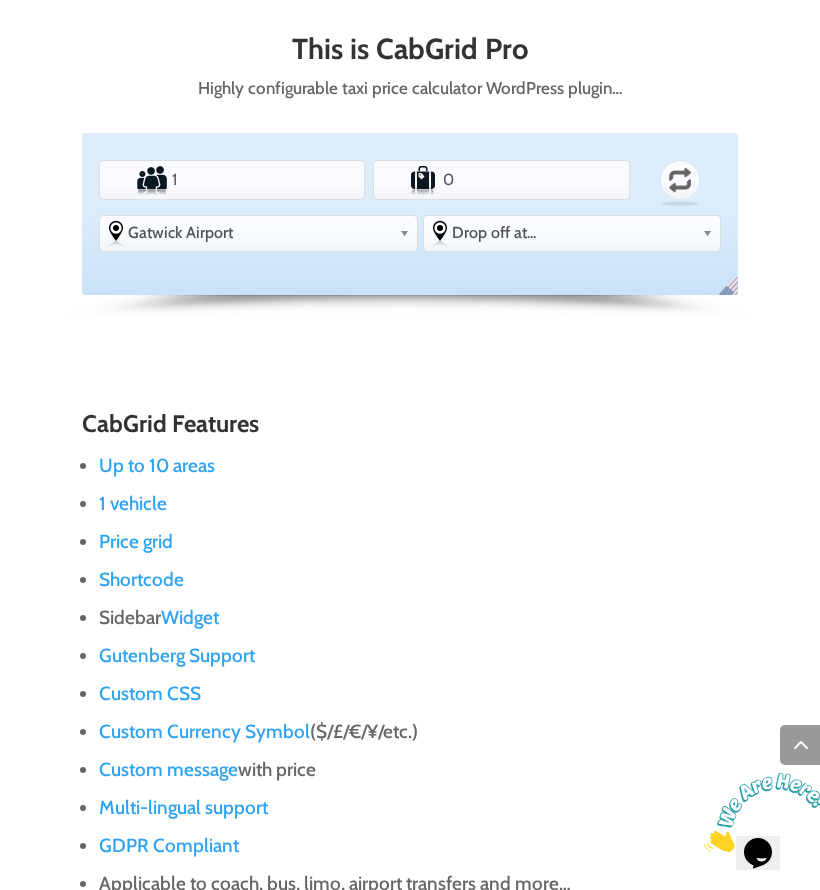 click on "Up to 10 areas" at bounding box center (157, 465) 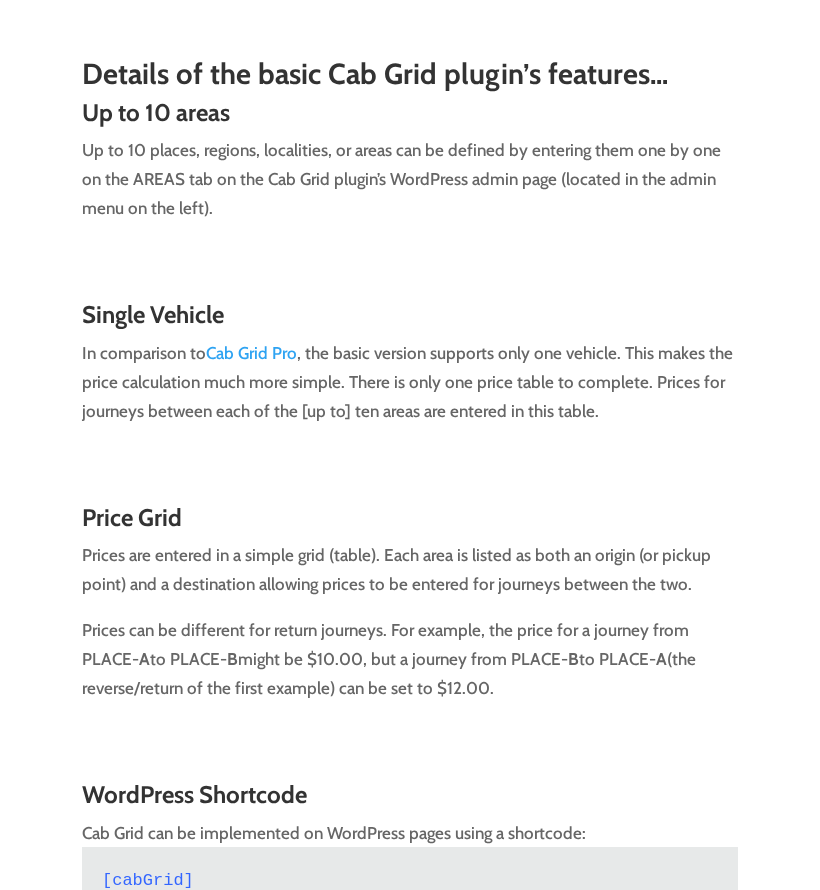 scroll, scrollTop: 0, scrollLeft: 0, axis: both 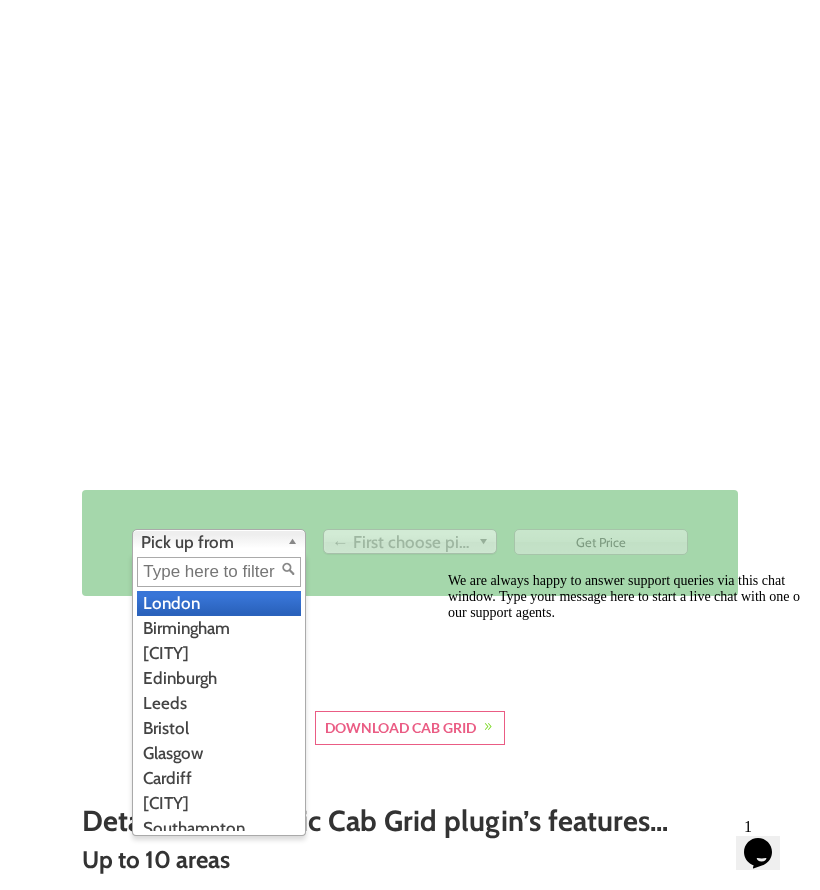 click on "Pick up from" at bounding box center (210, 542) 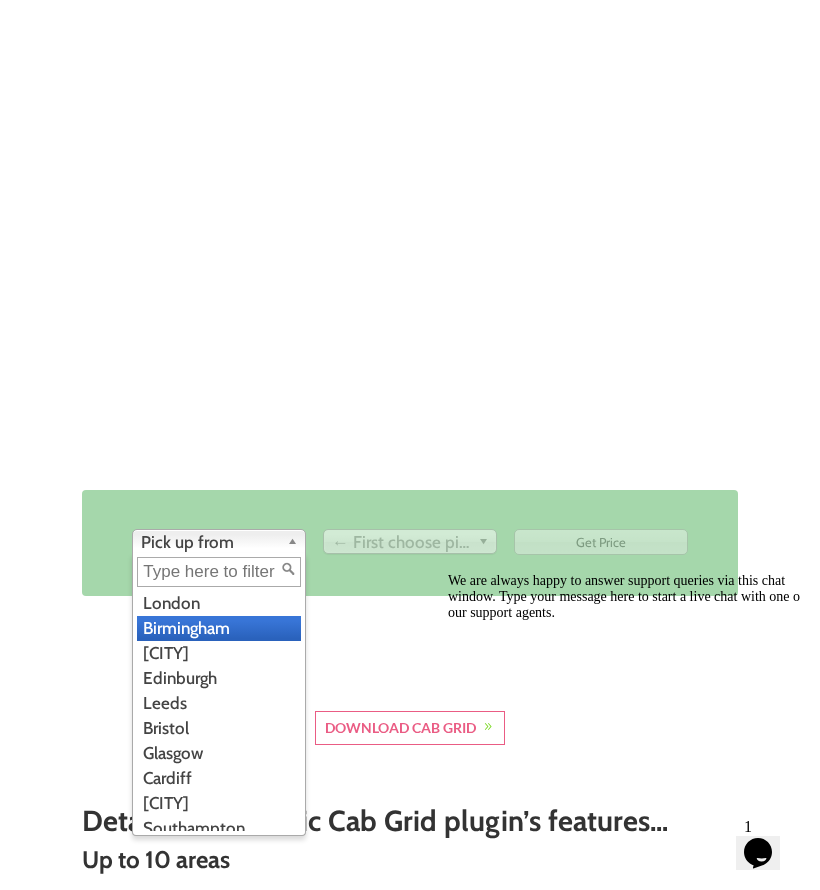 click on "Birmingham" at bounding box center (219, 628) 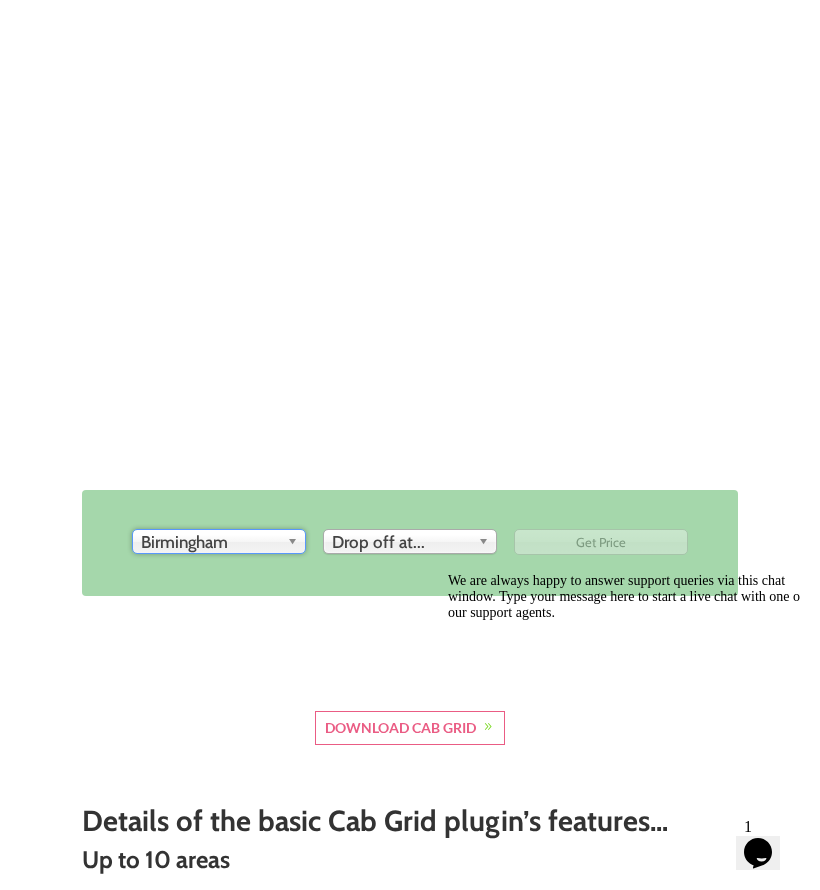 click on "Drop off at..." at bounding box center (401, 542) 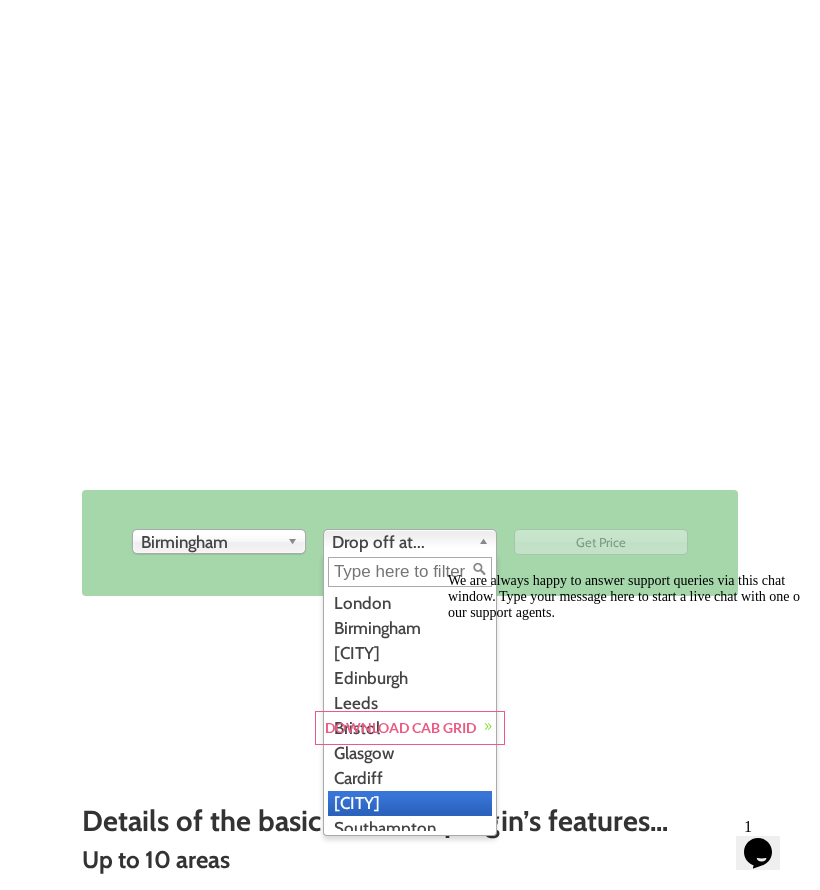 click on "Leicester" at bounding box center (410, 803) 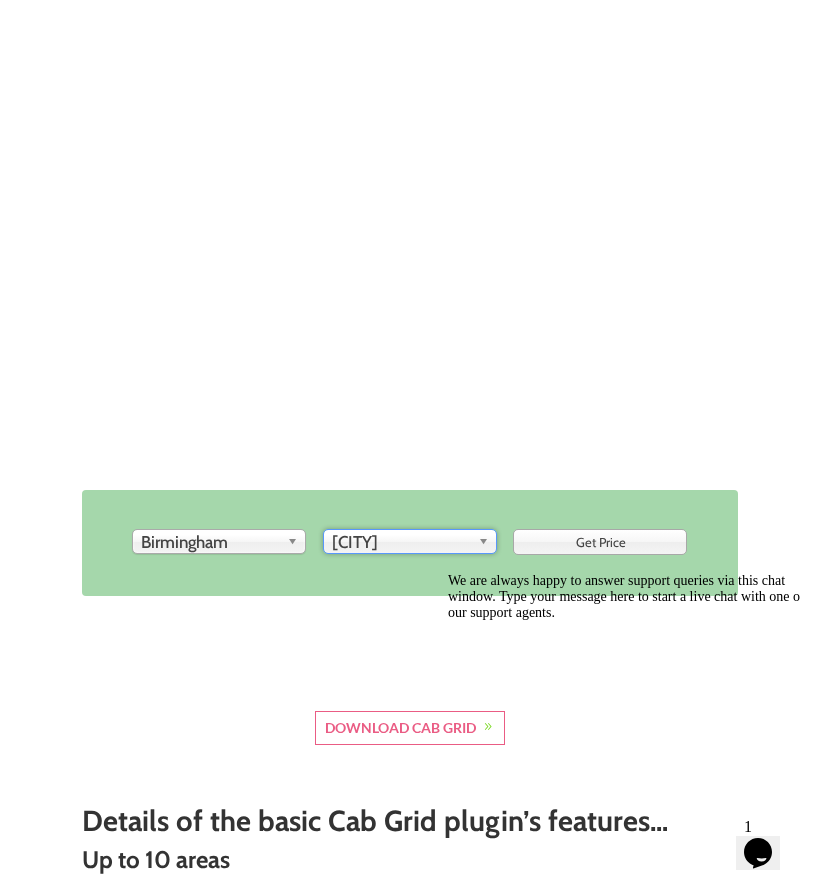 click on "Get Price" at bounding box center [601, 542] 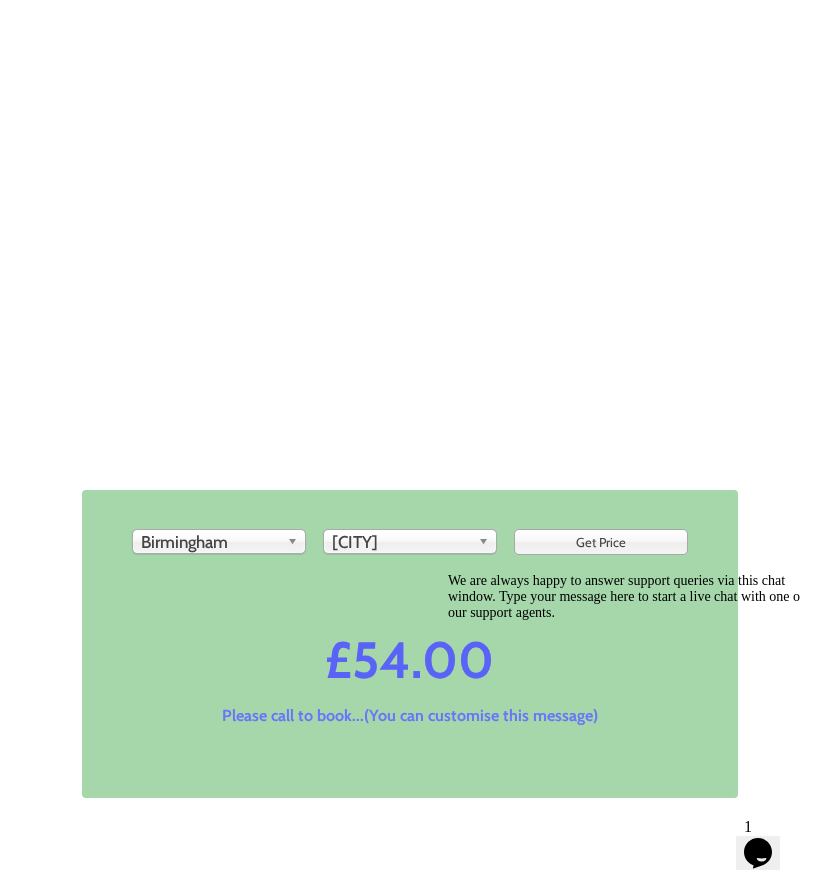 click on "Get Price" at bounding box center [601, 542] 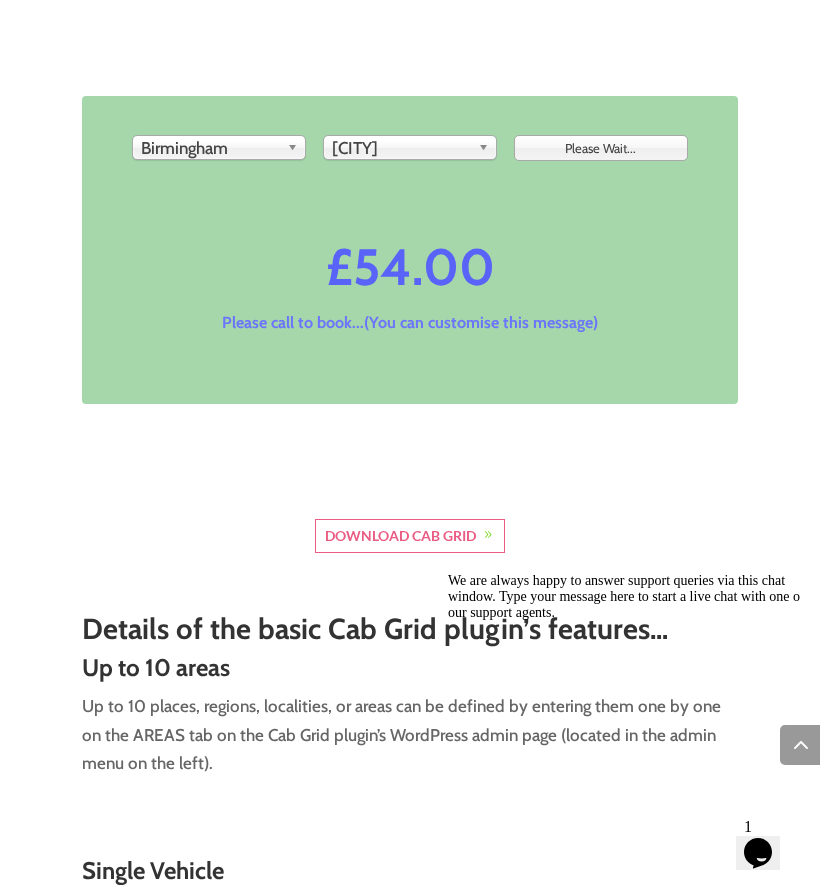 scroll, scrollTop: 1041, scrollLeft: 0, axis: vertical 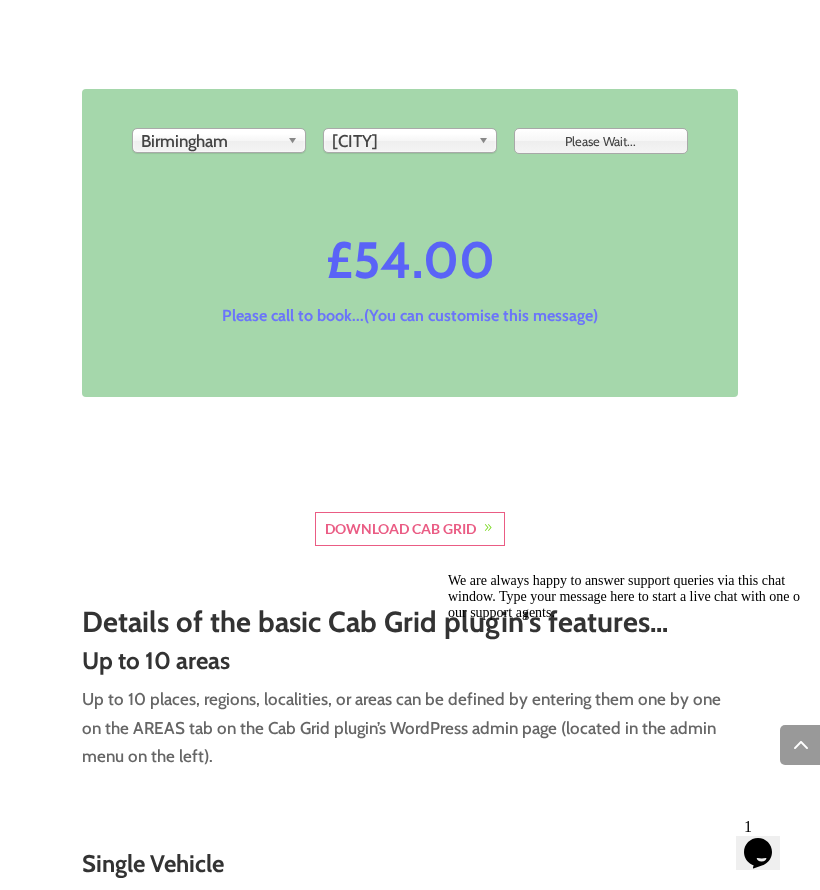type on "Get Price" 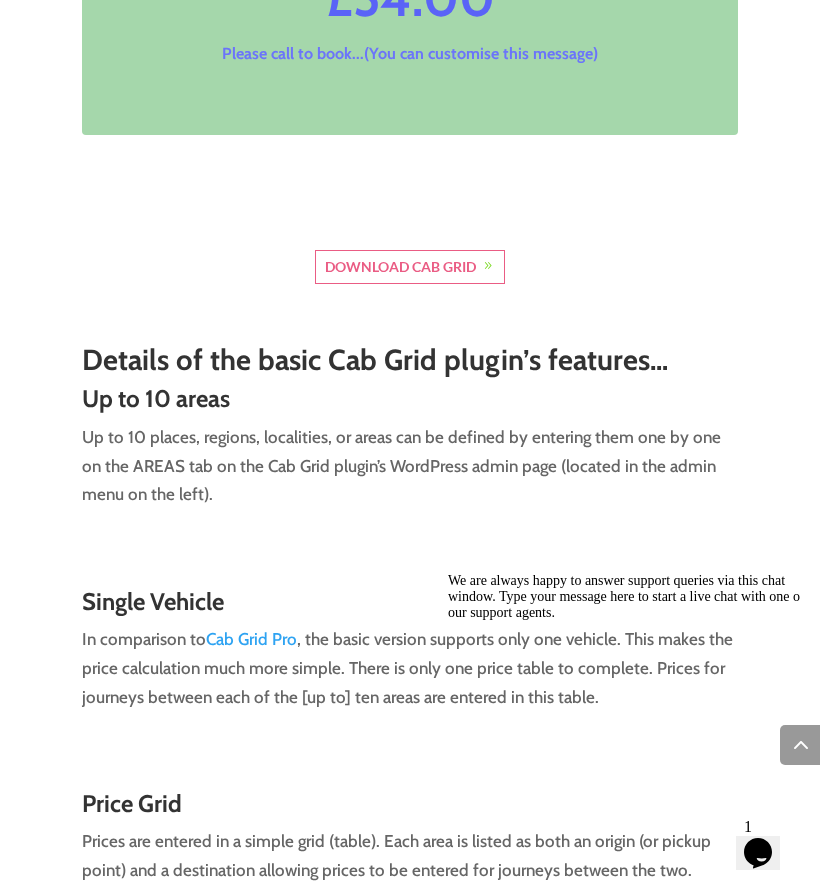 scroll, scrollTop: 1308, scrollLeft: 0, axis: vertical 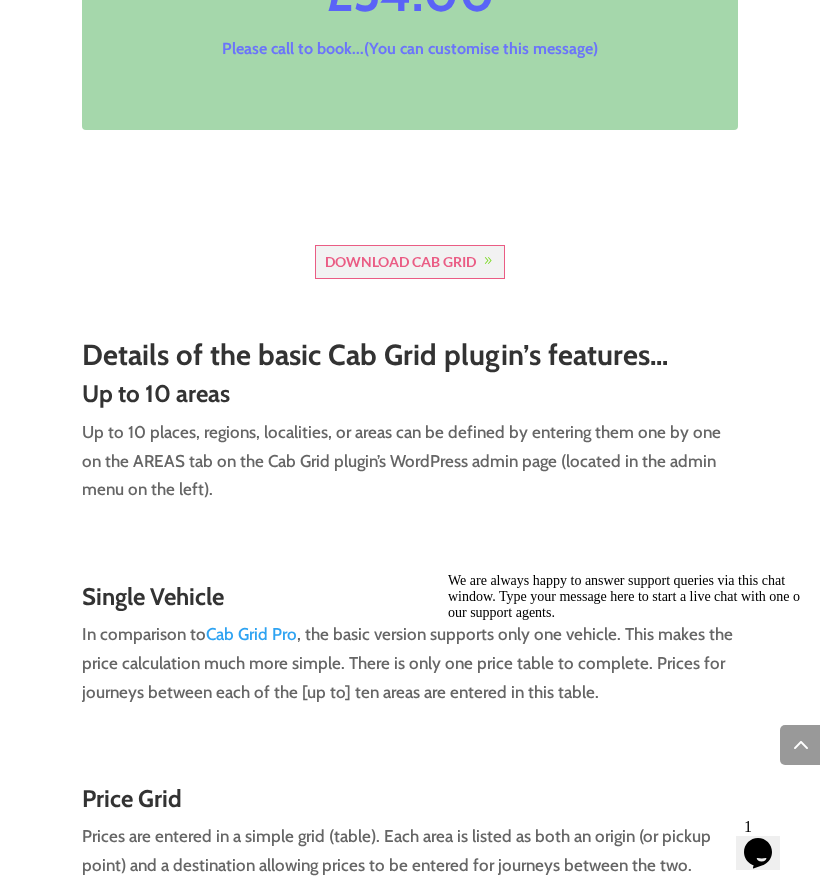 click on "Download Cab Grid" at bounding box center [410, 262] 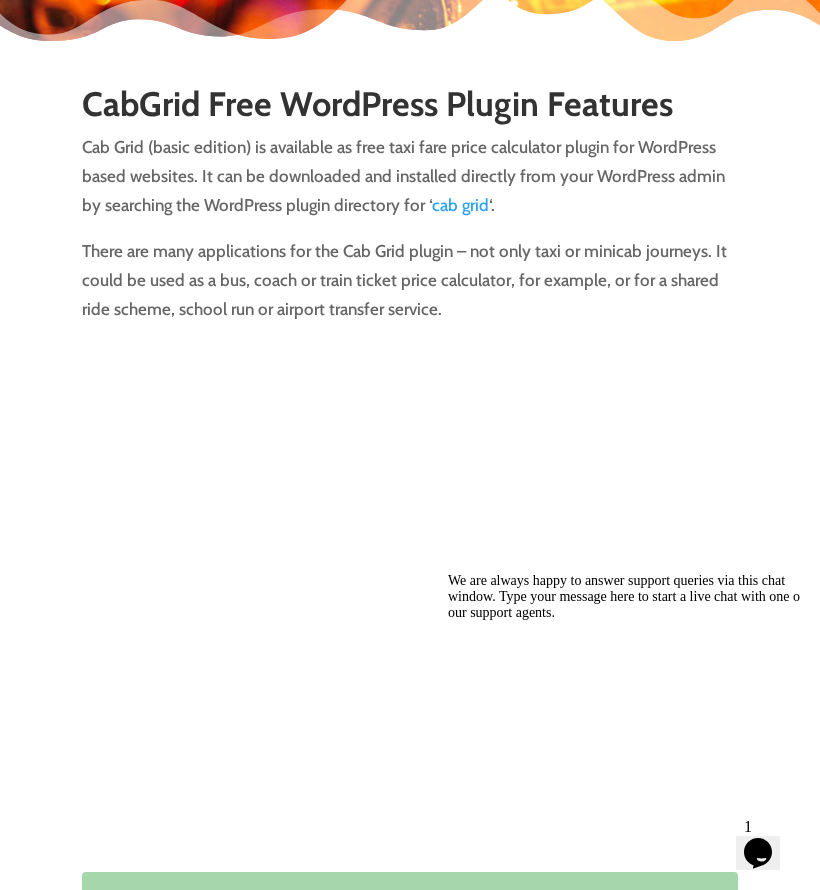 scroll, scrollTop: 0, scrollLeft: 0, axis: both 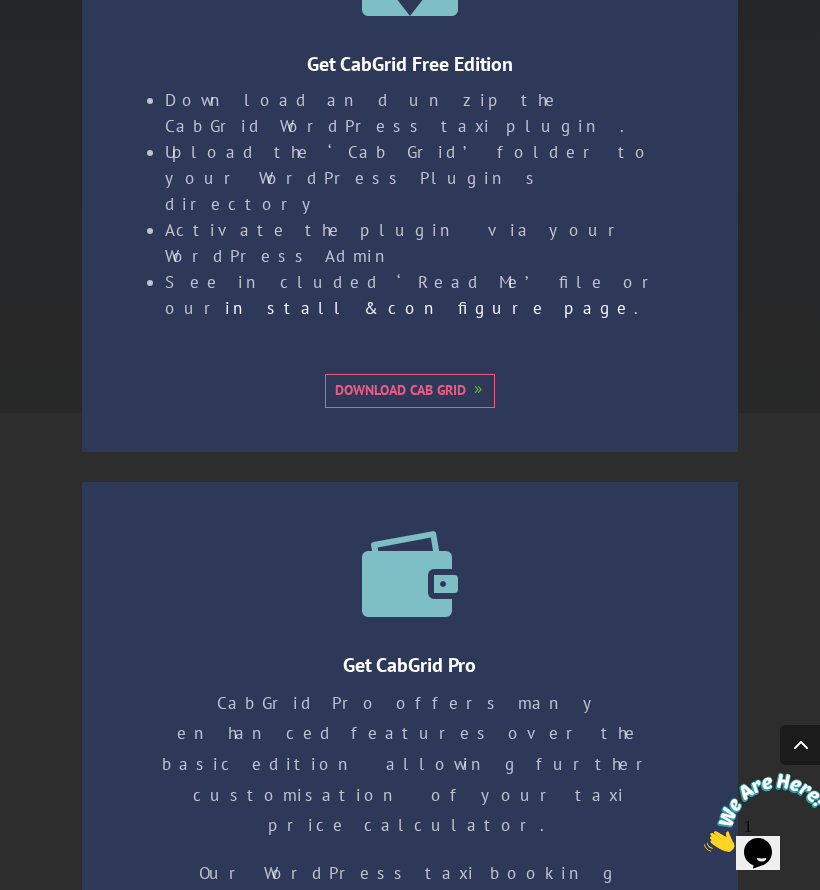 click on "Buy & Download Cab Grid Pro" at bounding box center [410, 1105] 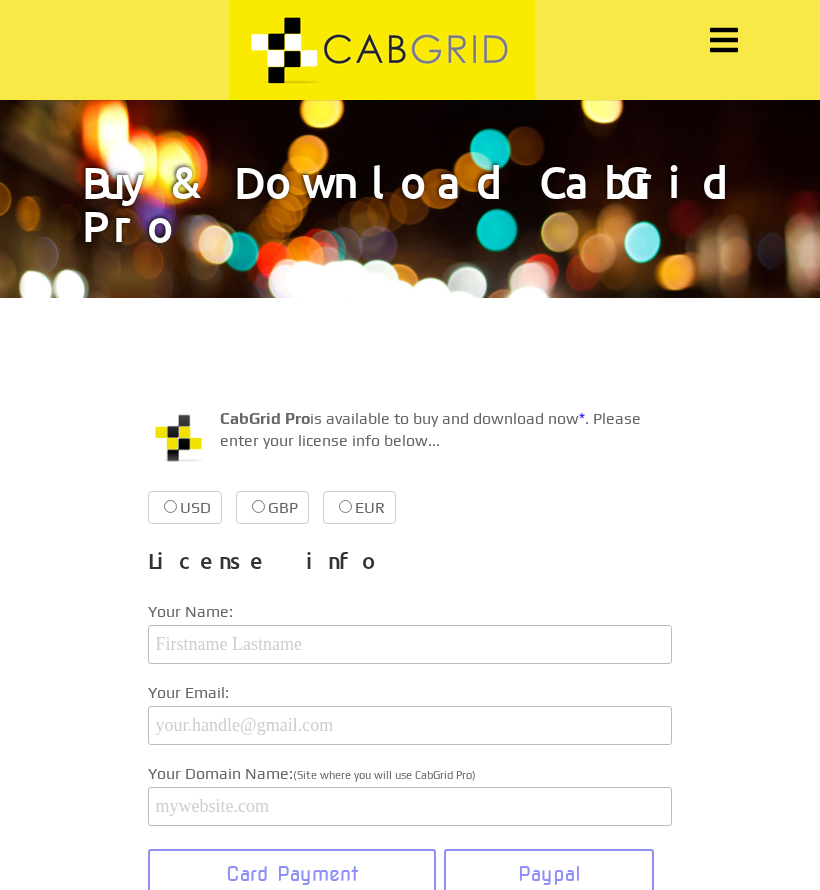 scroll, scrollTop: 0, scrollLeft: 0, axis: both 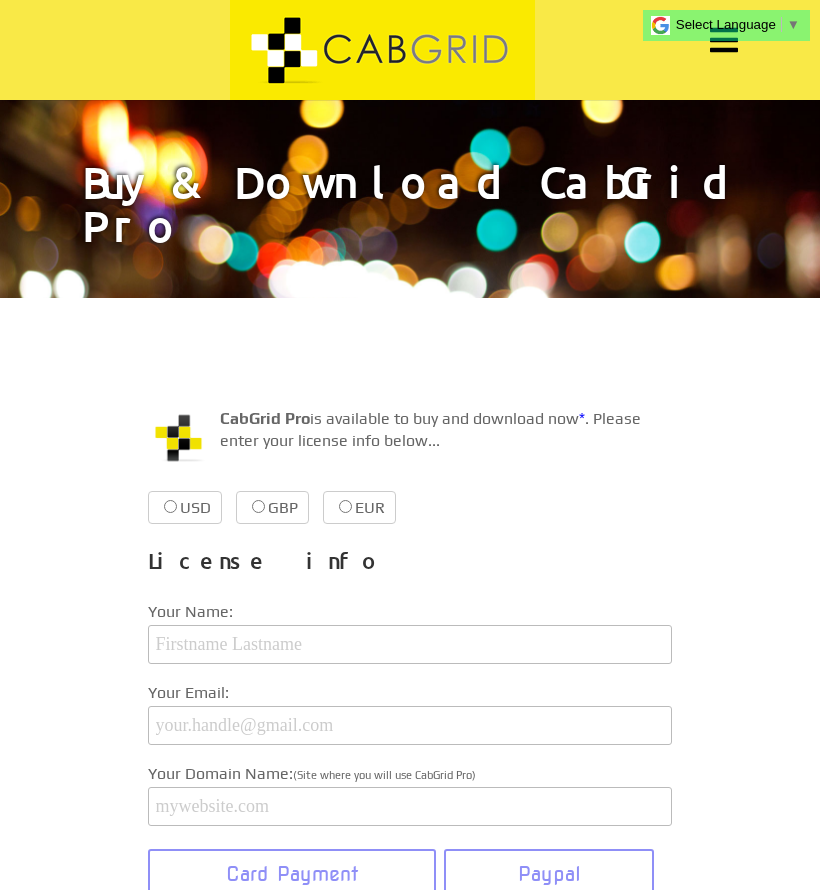 click on "USD  $39.99 $39.99" at bounding box center (170, 506) 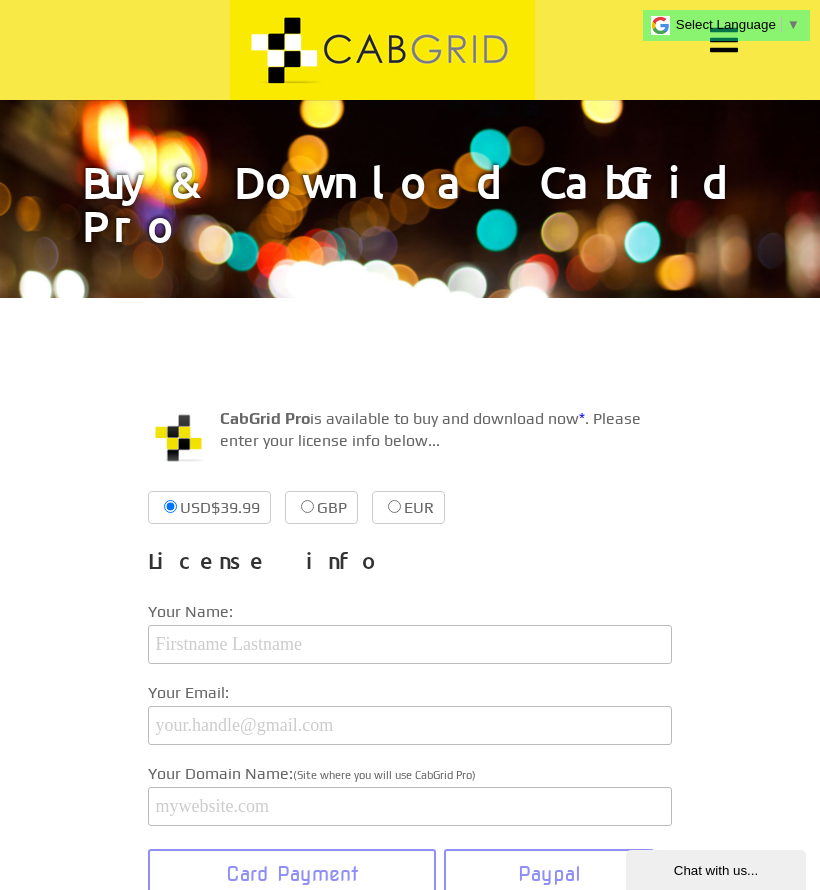 scroll, scrollTop: 0, scrollLeft: 0, axis: both 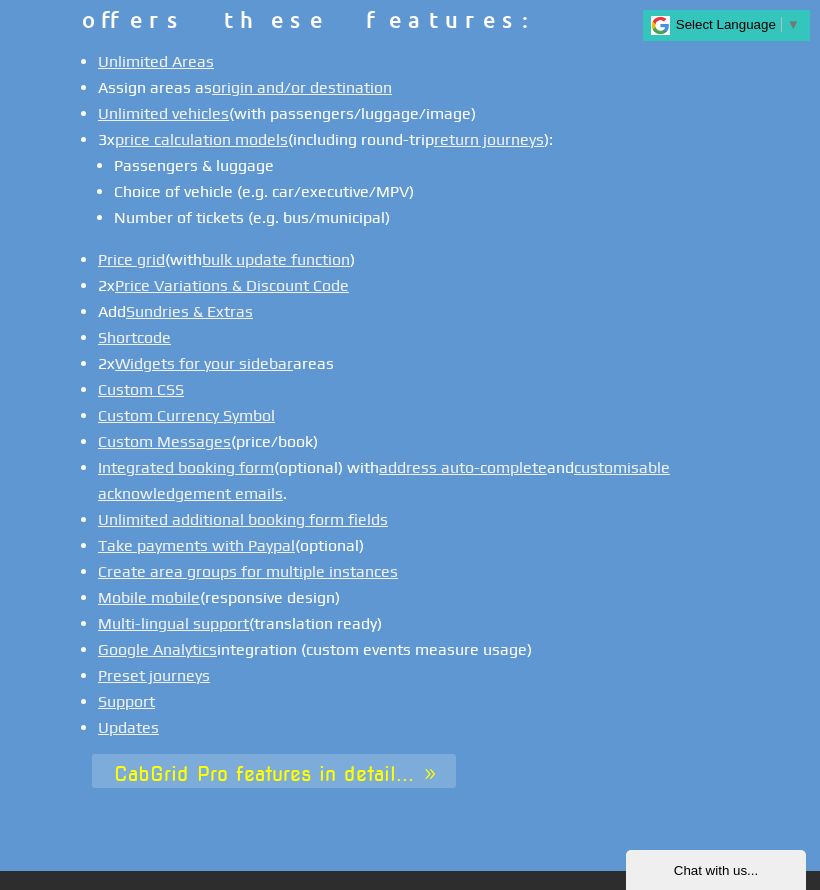 click on "CabGrid Pro features in detail..." at bounding box center [274, 771] 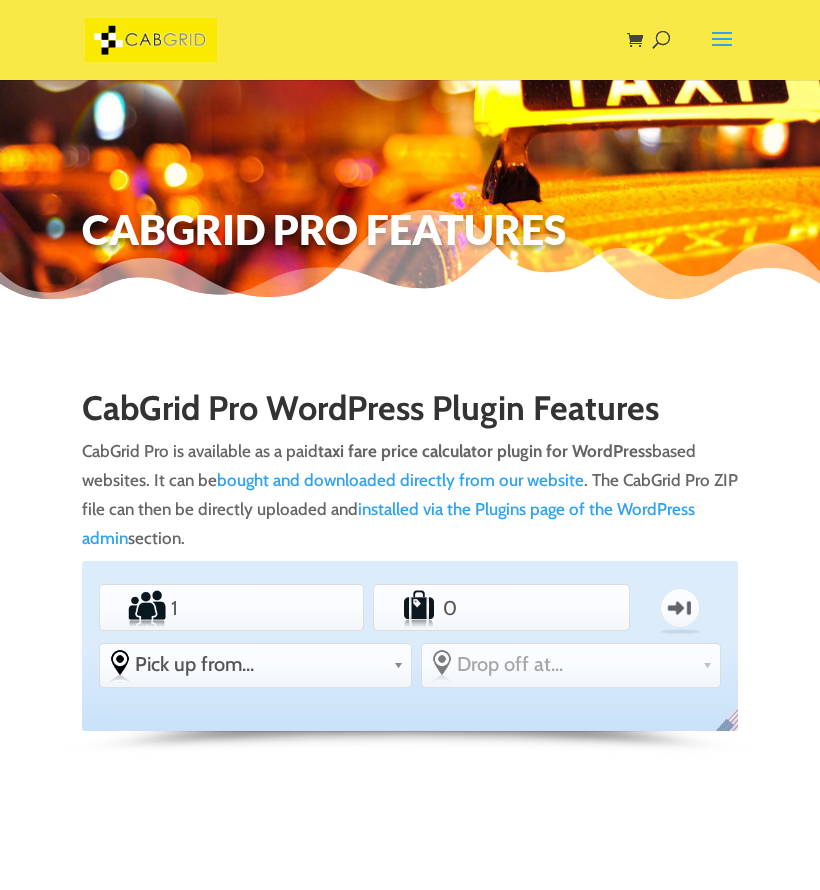 scroll, scrollTop: 0, scrollLeft: 0, axis: both 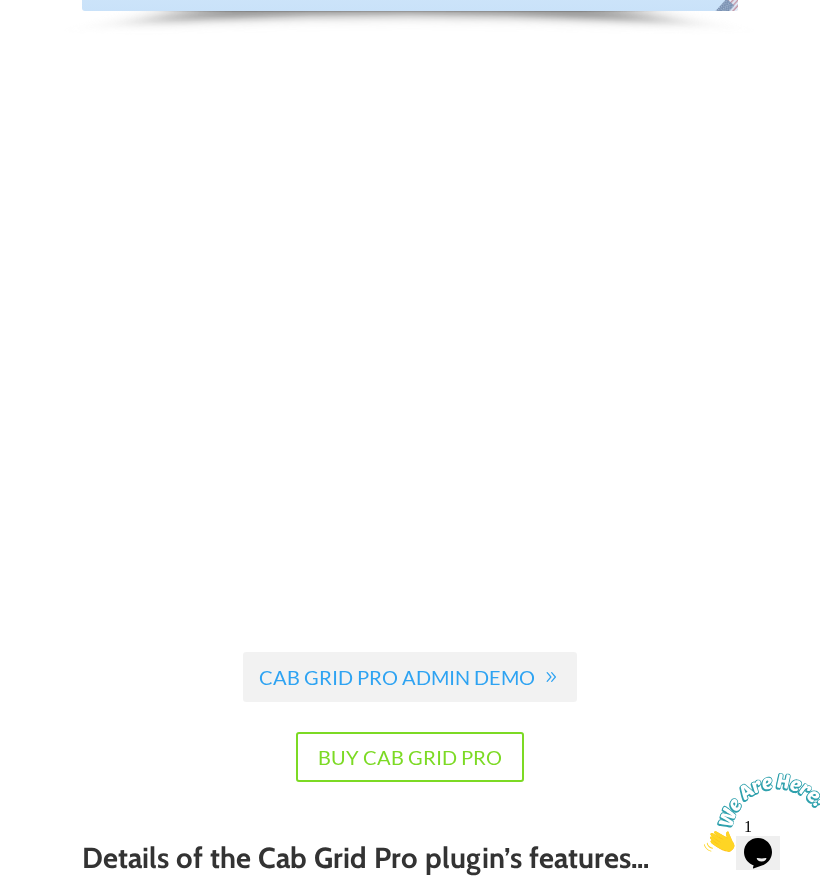 click on "Cab Grid Pro Admin Demo" at bounding box center (410, 677) 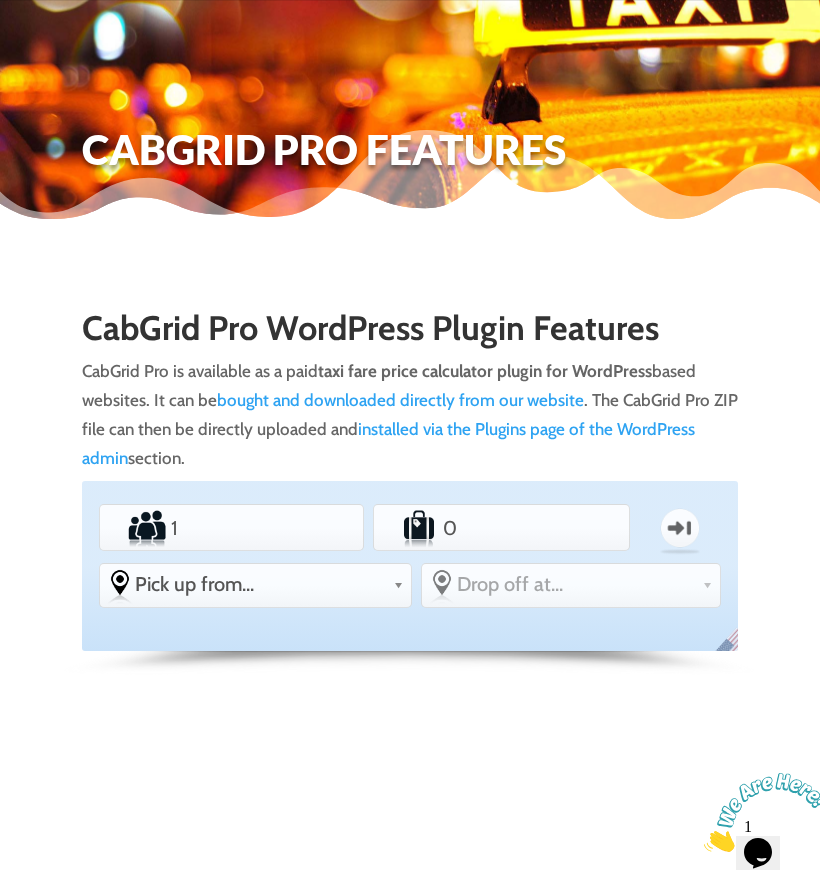 scroll, scrollTop: 0, scrollLeft: 0, axis: both 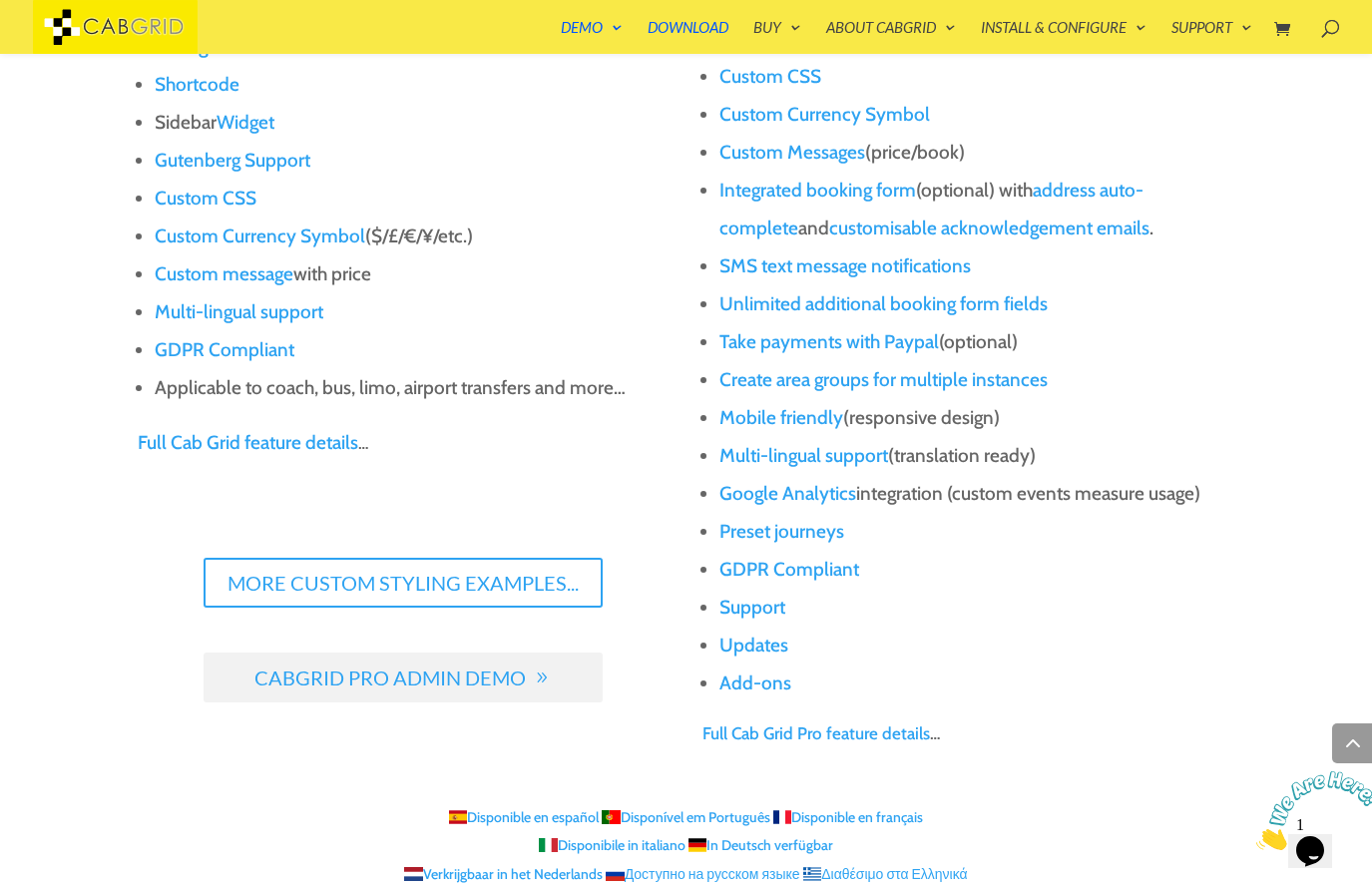 click on "CabGrid Pro Admin Demo" at bounding box center (403, 677) 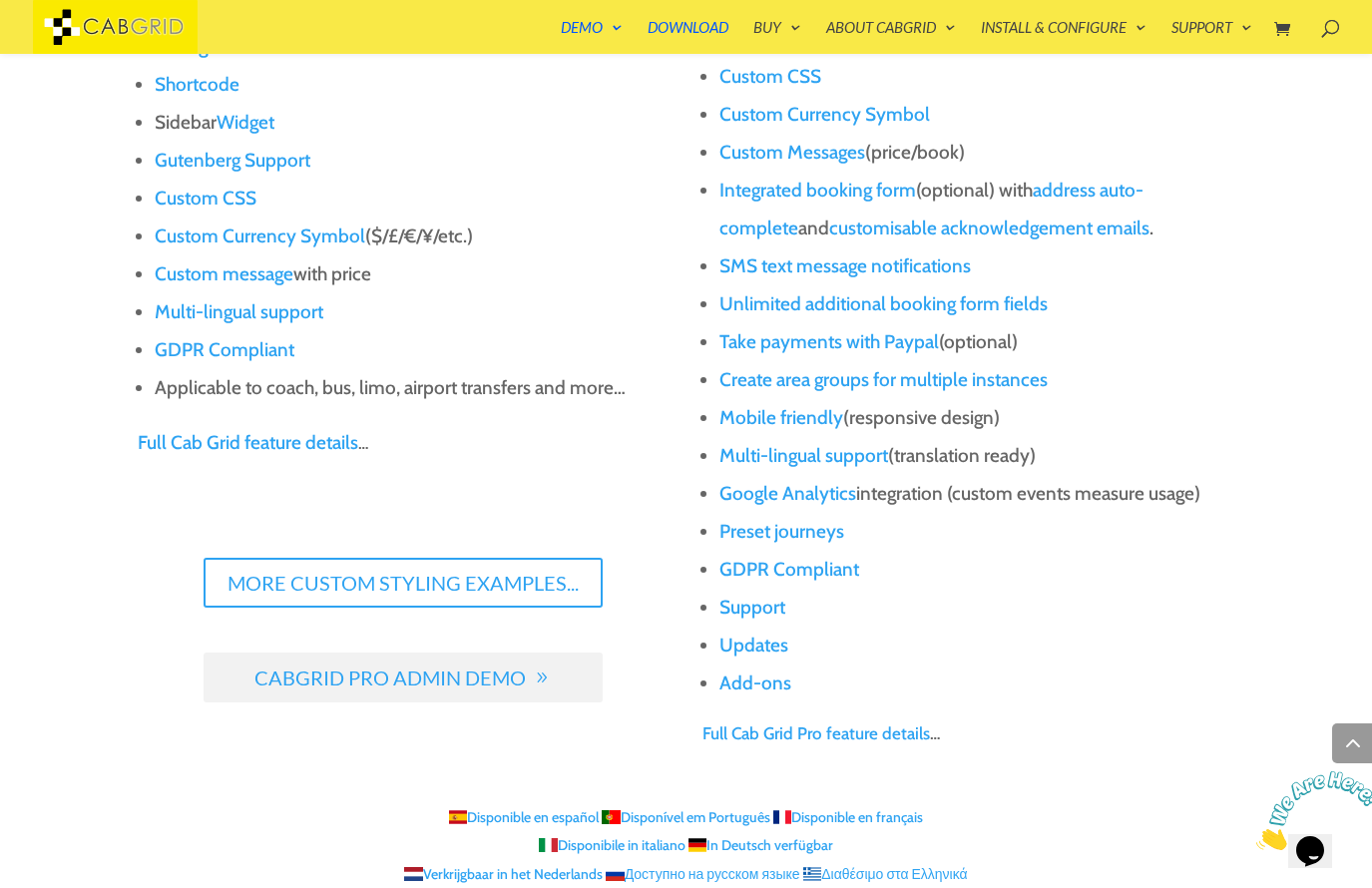 scroll, scrollTop: 0, scrollLeft: 0, axis: both 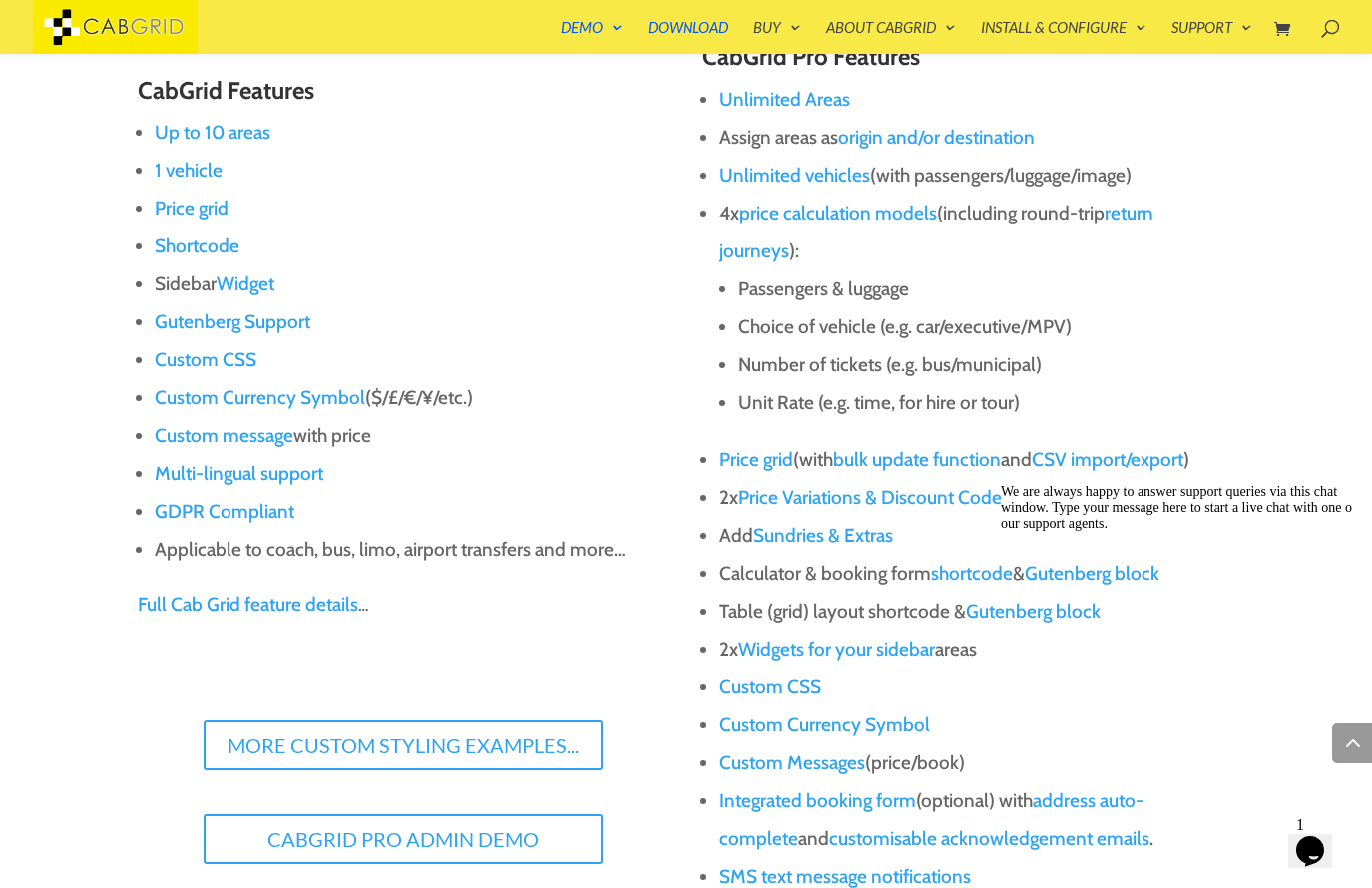 click on "Number of tickets (e.g. bus/municipal)" at bounding box center (987, 365) 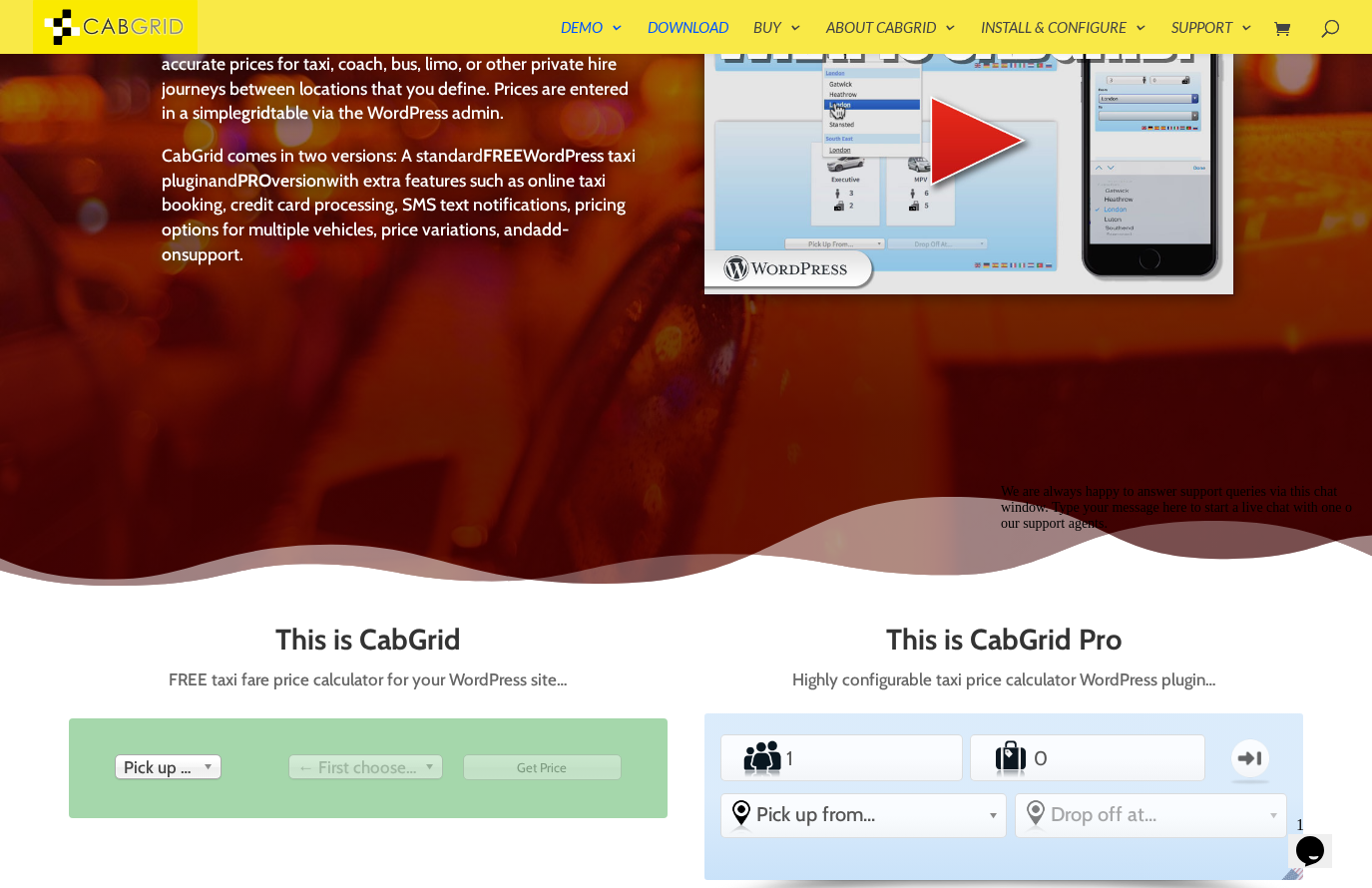 scroll, scrollTop: 319, scrollLeft: 0, axis: vertical 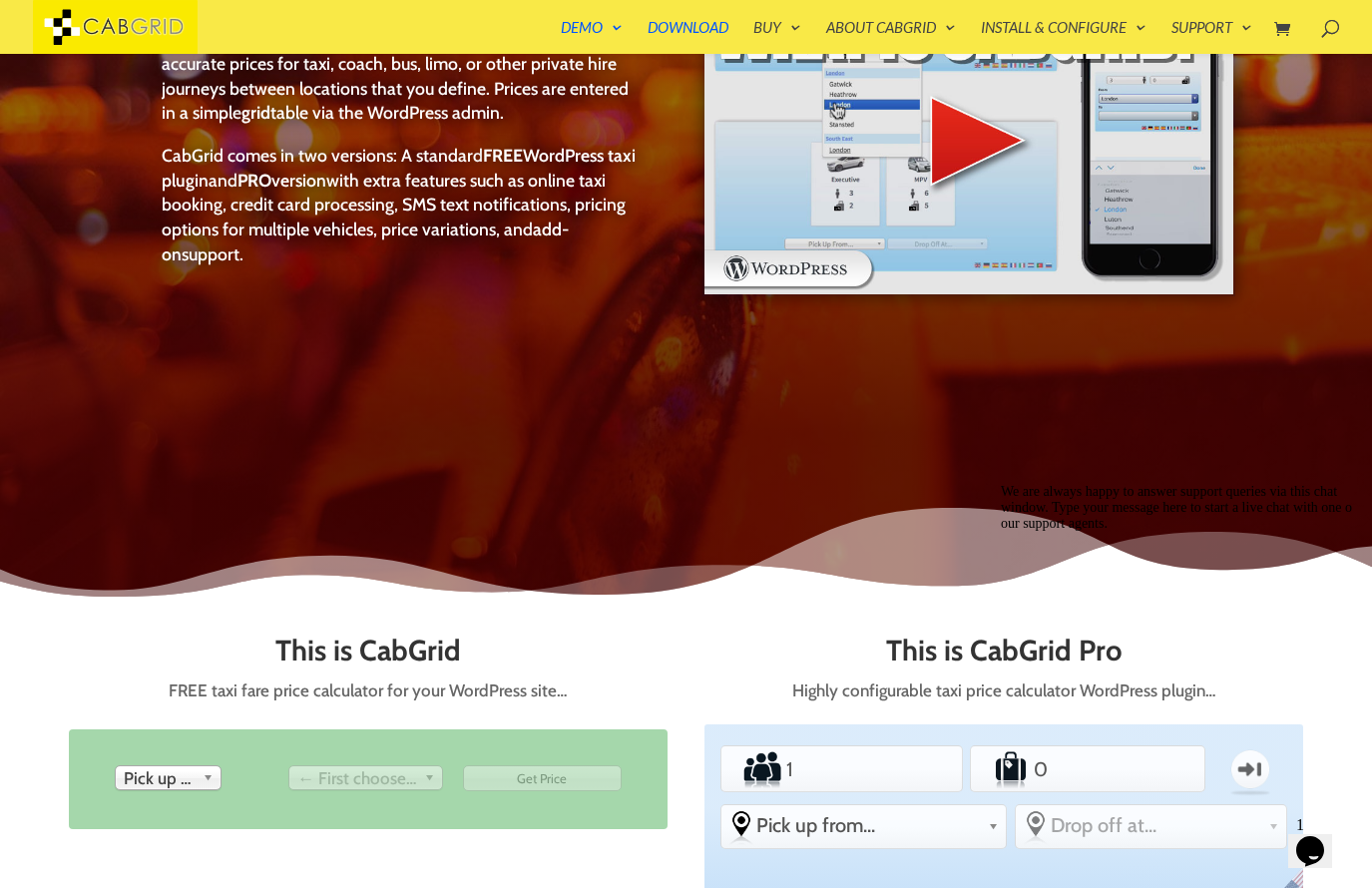 click at bounding box center [1001, 484] 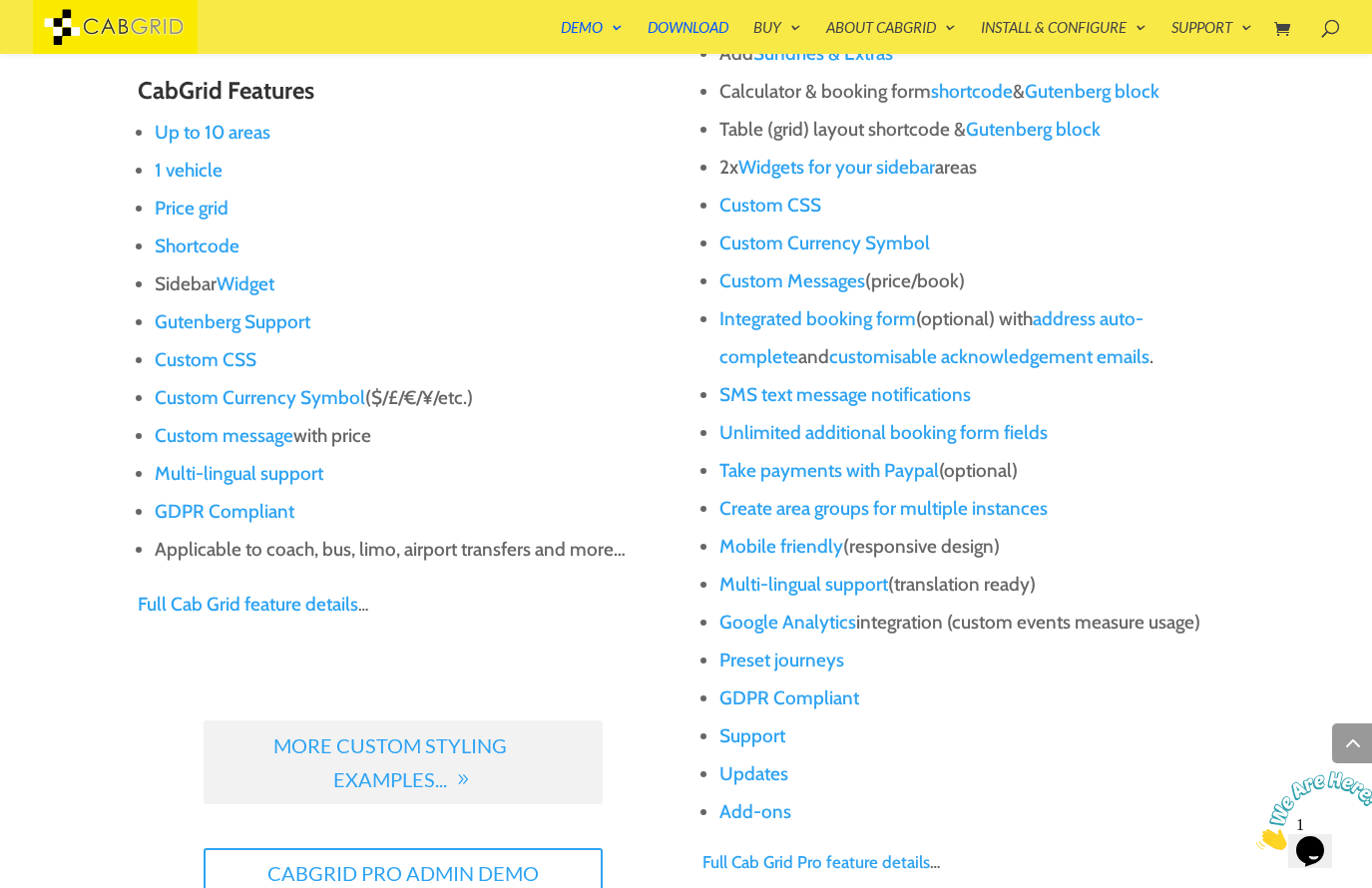 scroll, scrollTop: 1916, scrollLeft: 0, axis: vertical 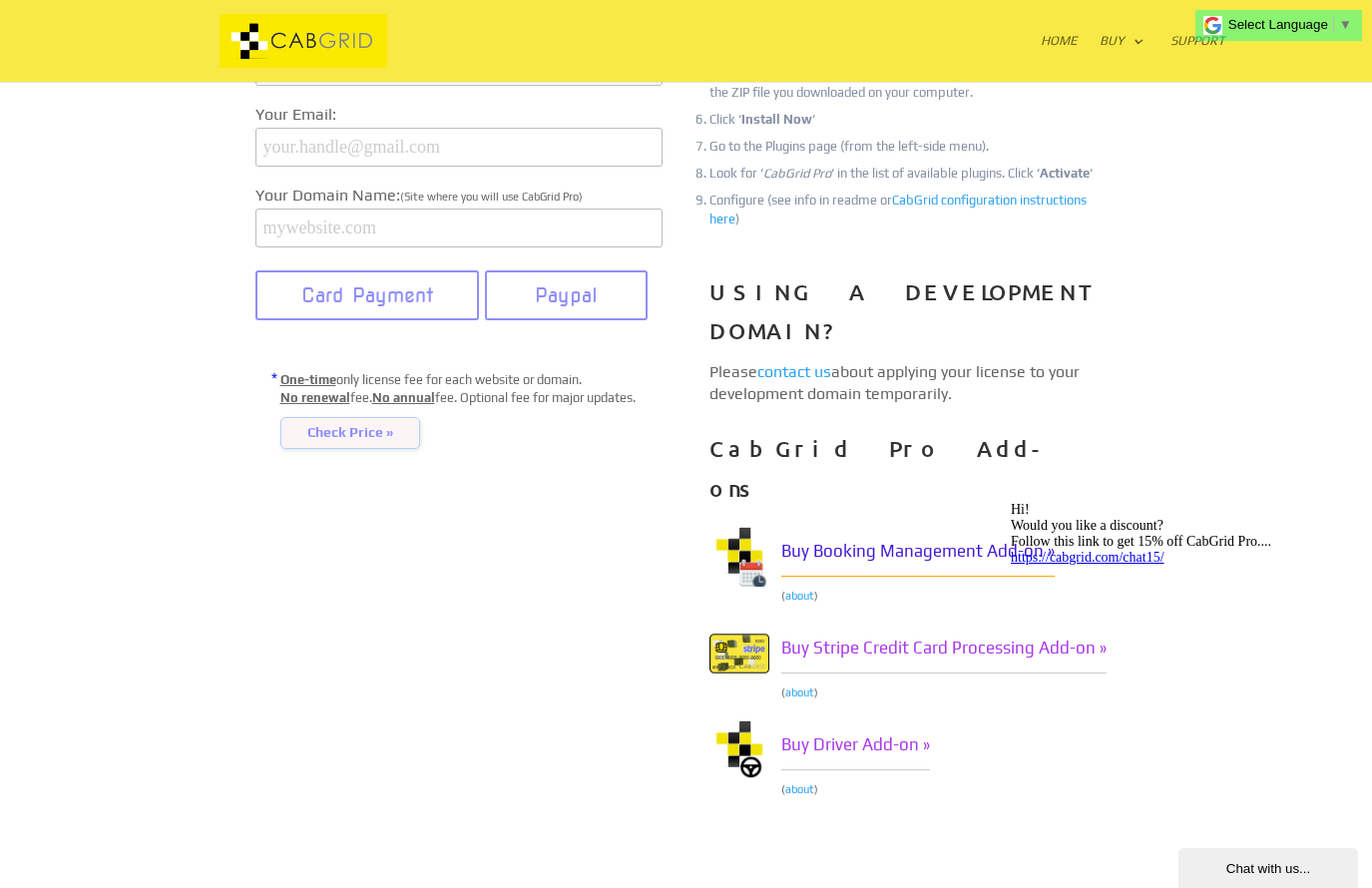 click on "Buy Booking Management Add-on »" at bounding box center (918, 552) 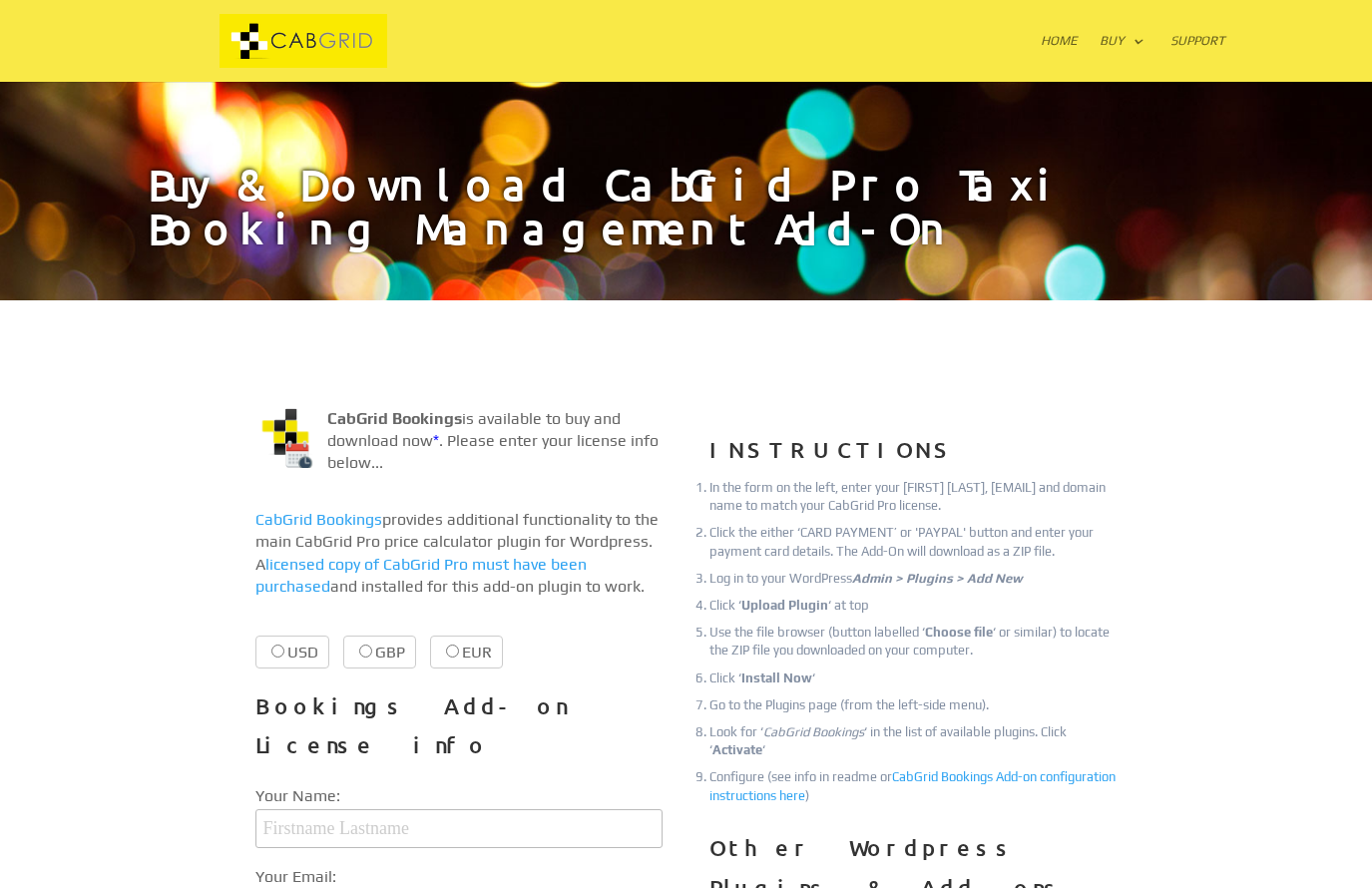 scroll, scrollTop: 0, scrollLeft: 0, axis: both 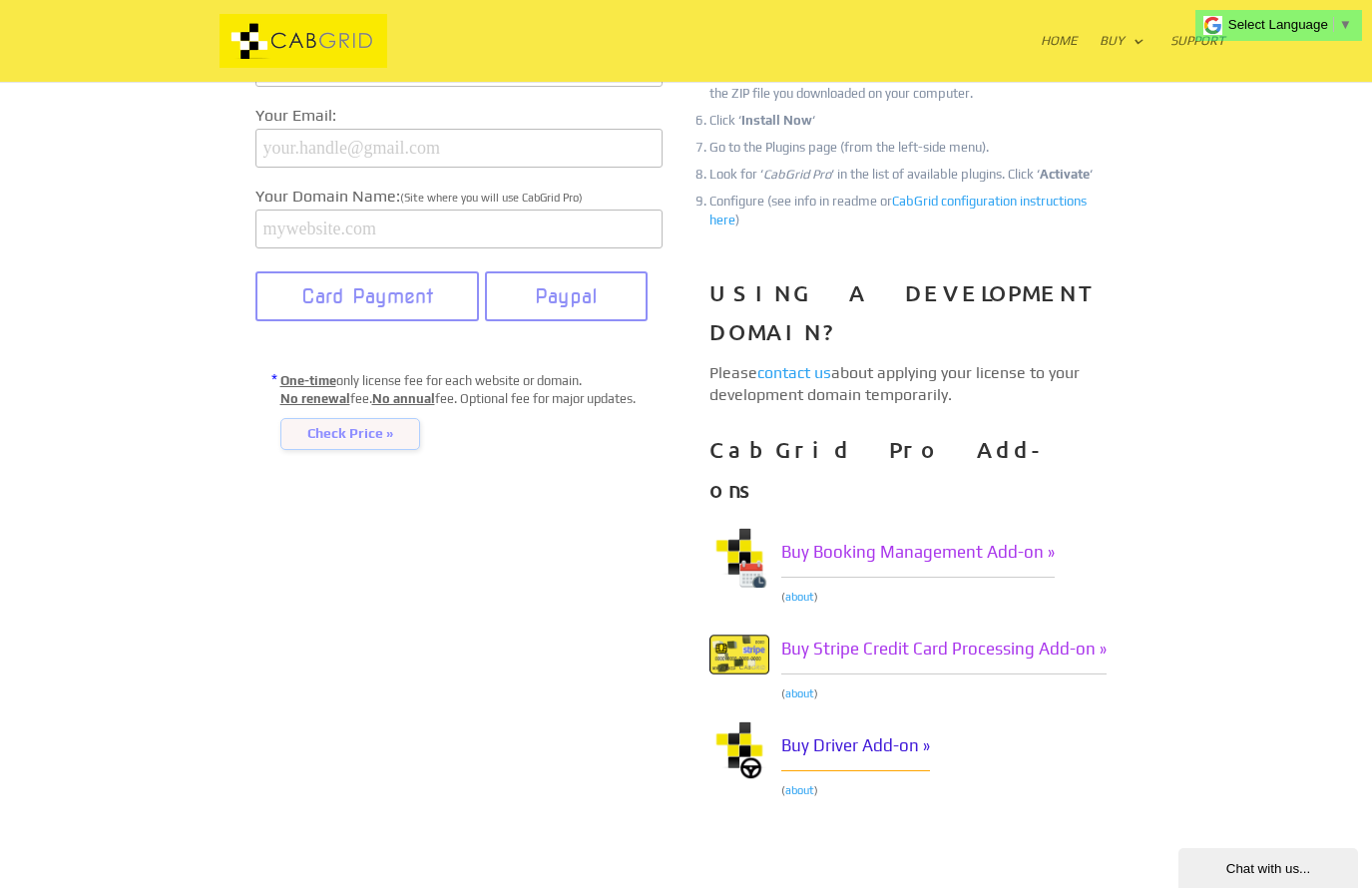 click on "Buy Driver Add-on »" at bounding box center (855, 746) 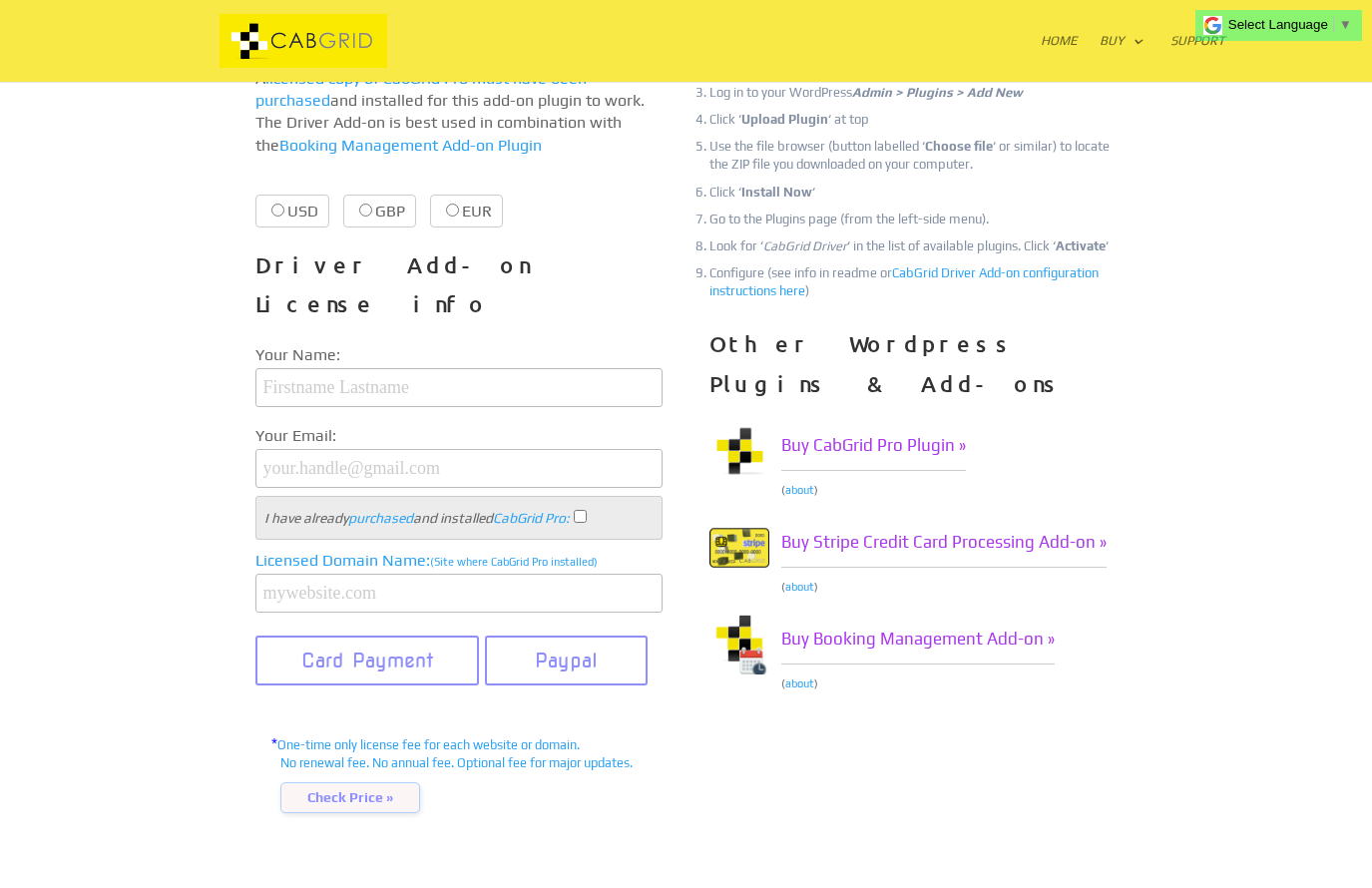 scroll, scrollTop: 533, scrollLeft: 0, axis: vertical 